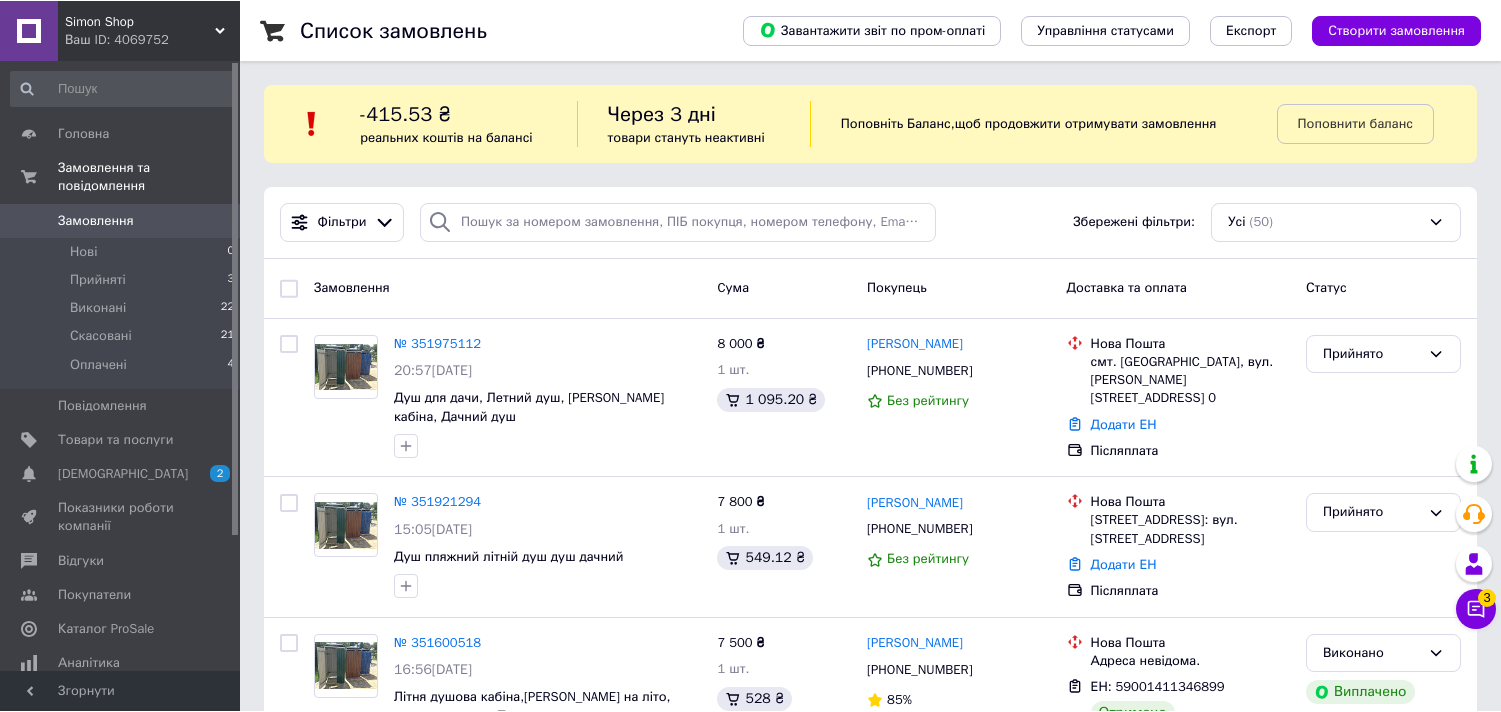 scroll, scrollTop: 0, scrollLeft: 0, axis: both 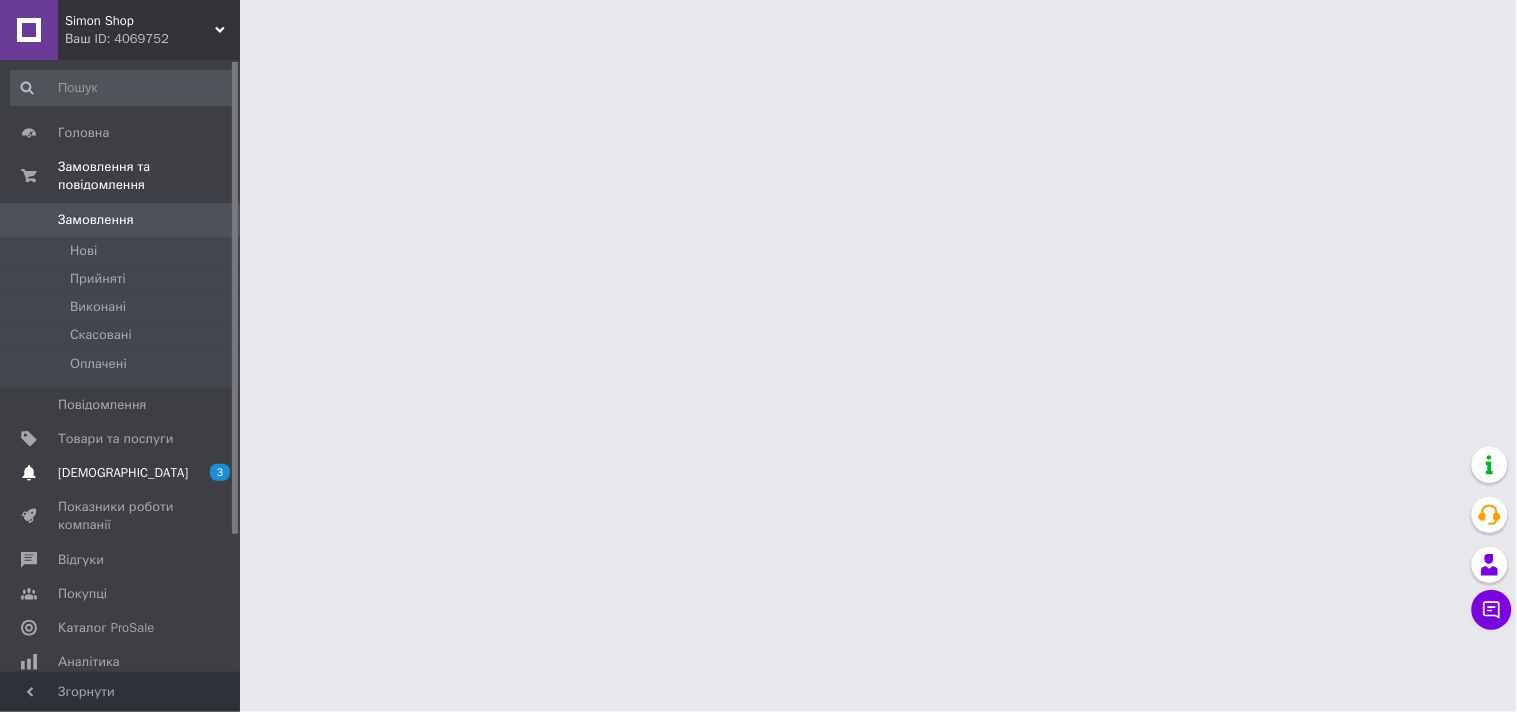 click on "3 0" at bounding box center (212, 473) 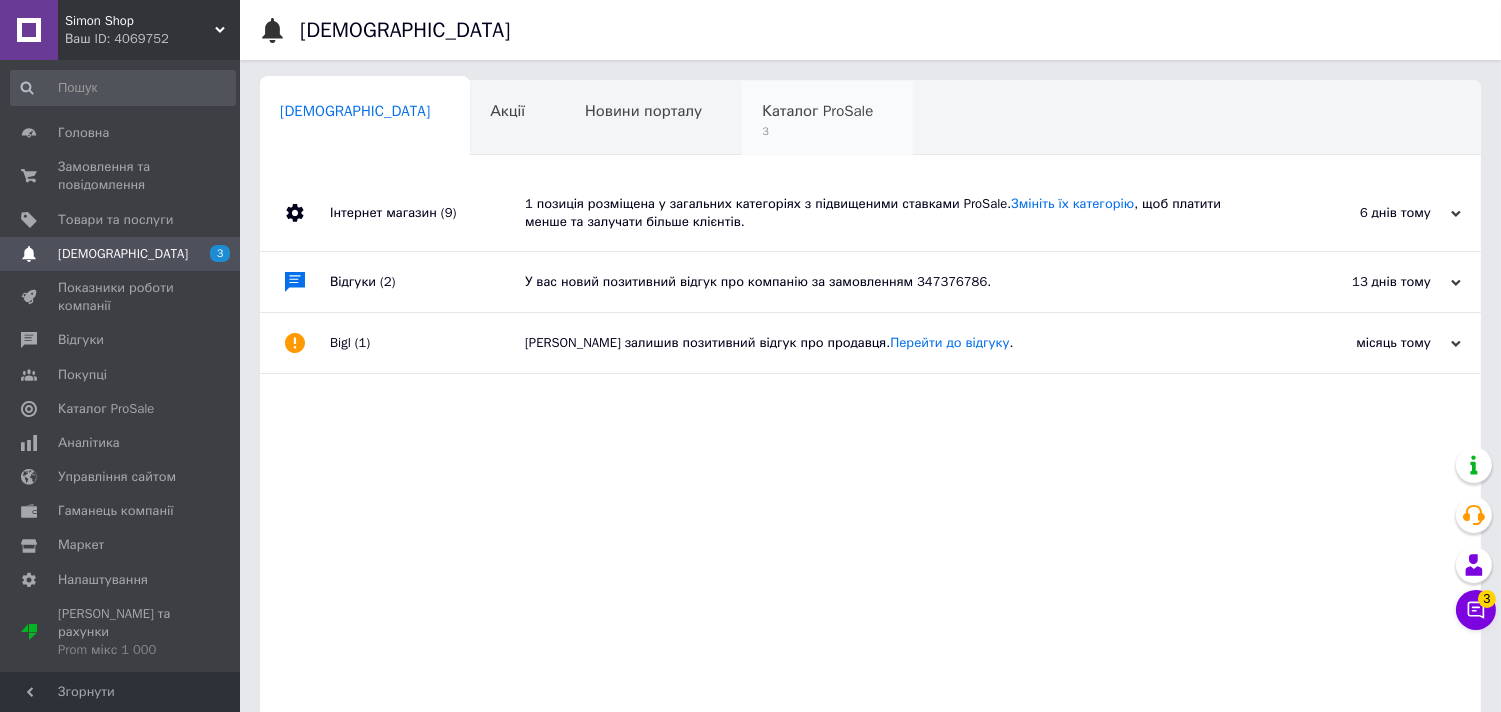 click on "3" at bounding box center [817, 131] 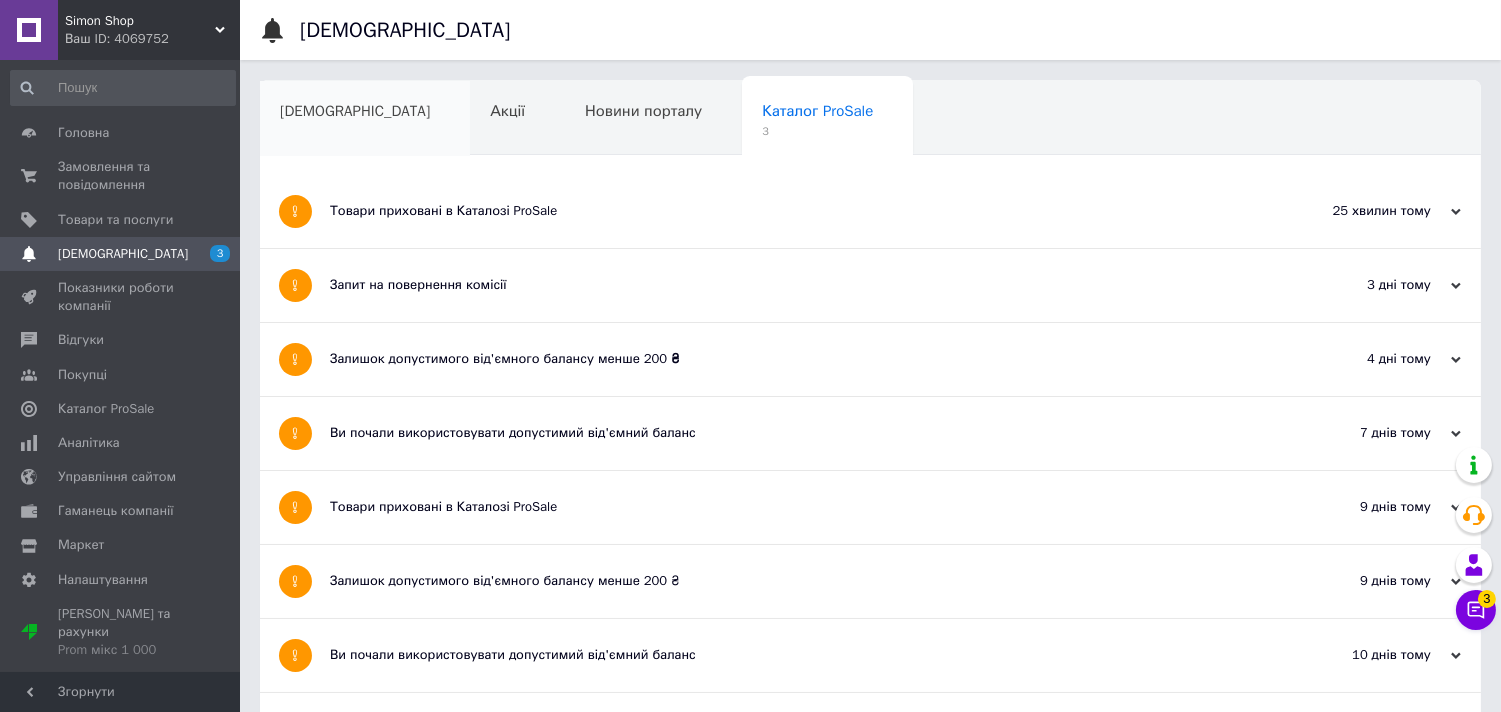 click on "[DEMOGRAPHIC_DATA]" at bounding box center (365, 119) 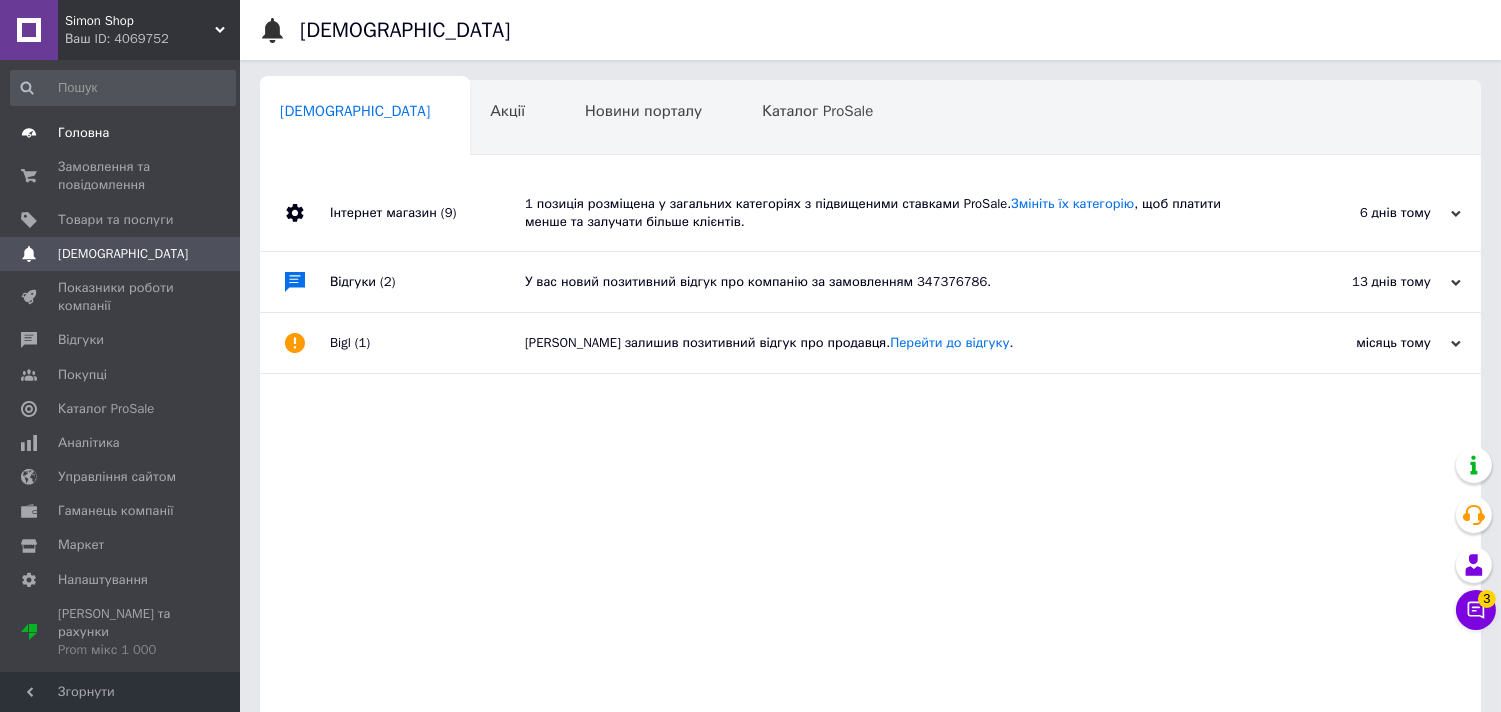 click on "Головна" at bounding box center (121, 133) 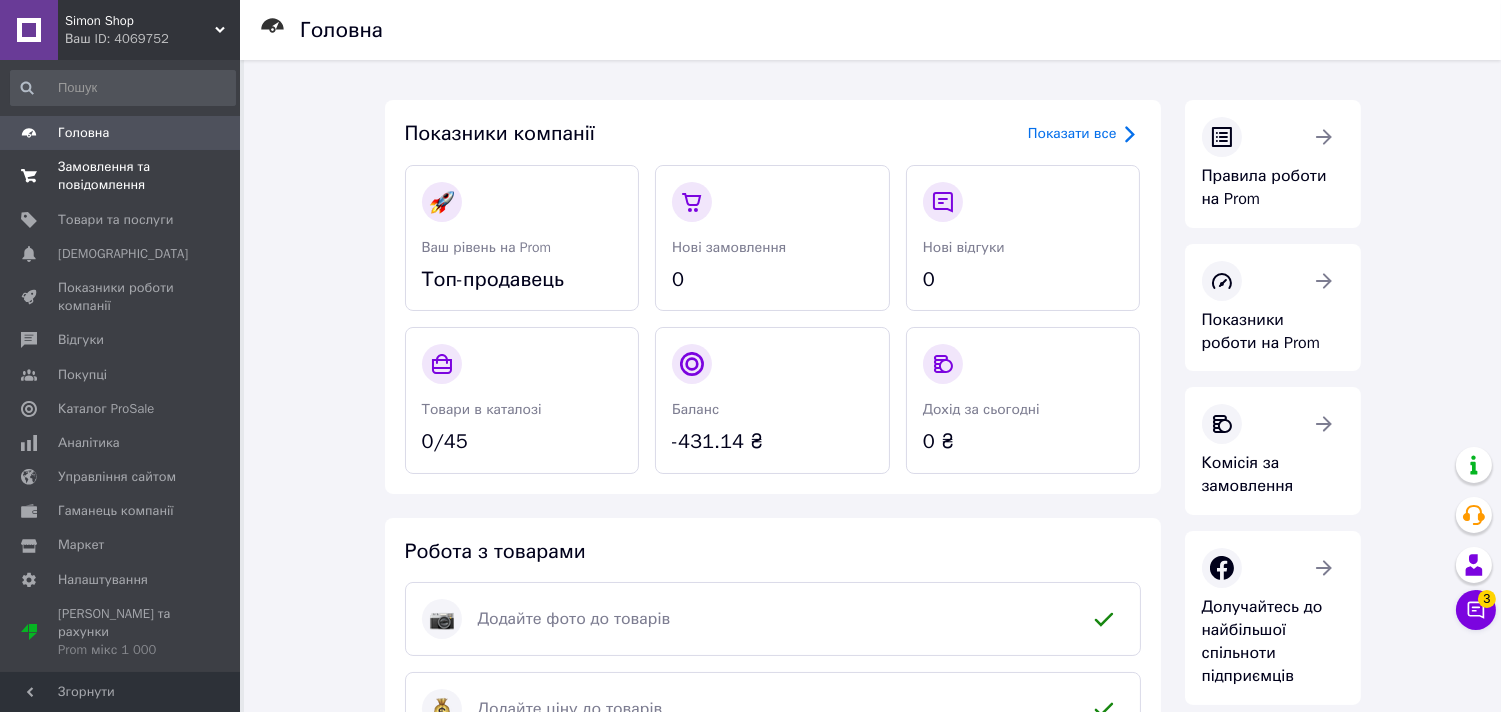 click on "Замовлення та повідомлення" at bounding box center (121, 176) 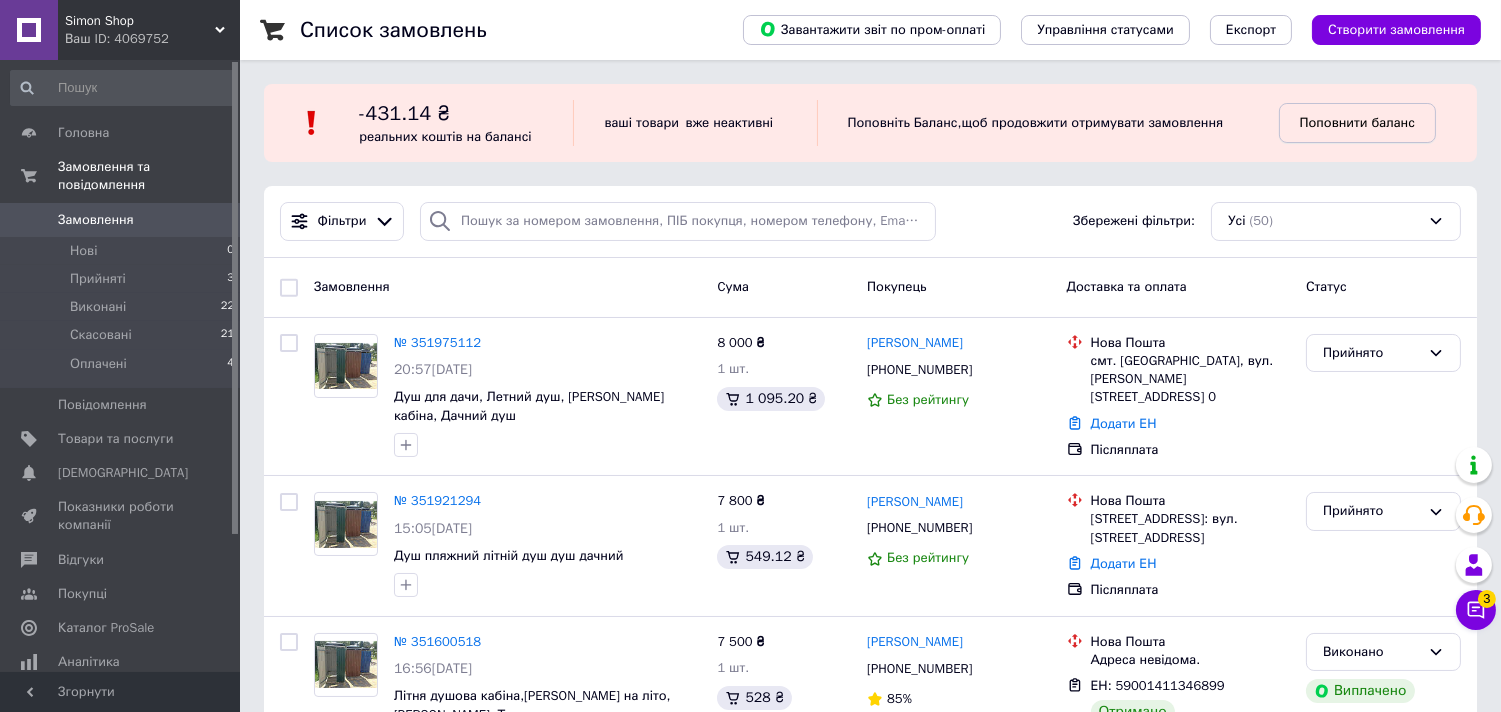 click on "Поповнити баланс" at bounding box center (1357, 122) 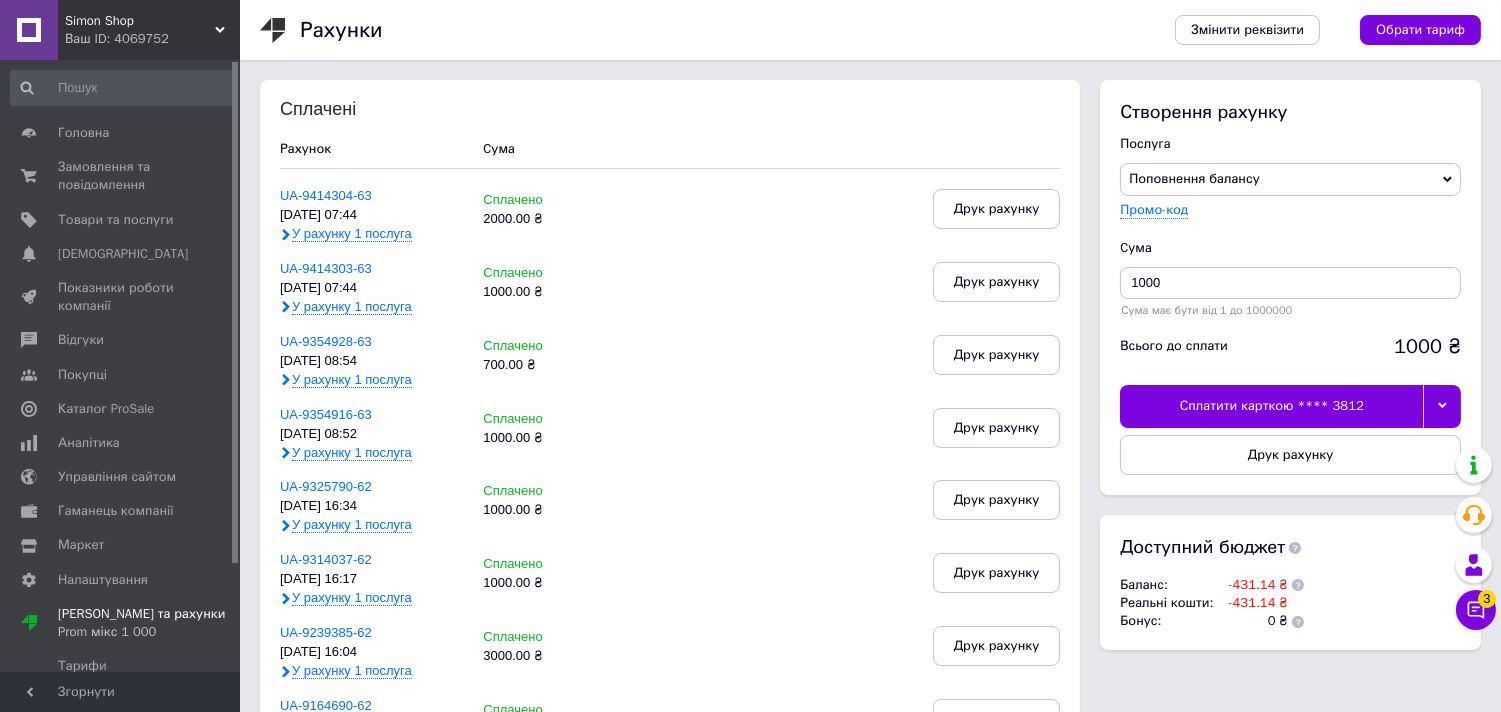 click 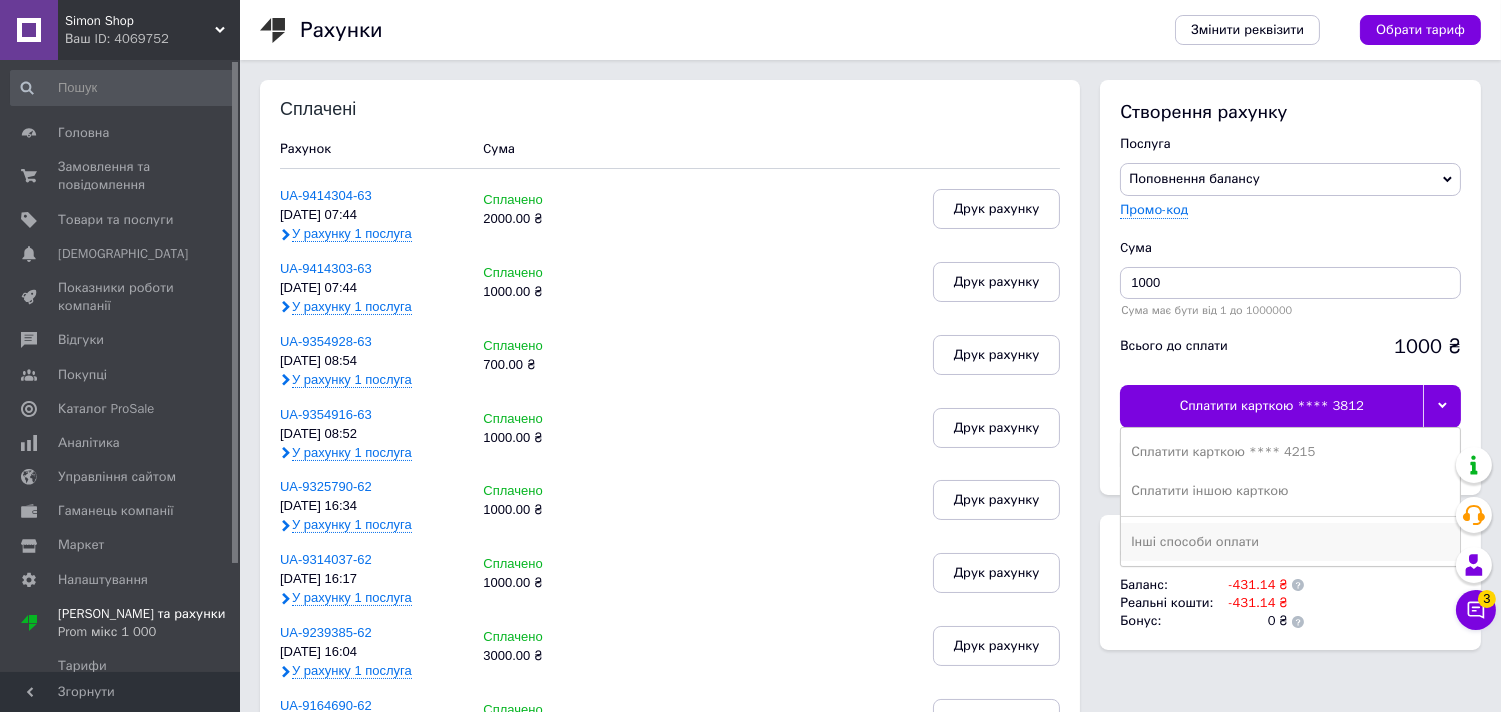 click on "Інші способи оплати" at bounding box center [1290, 542] 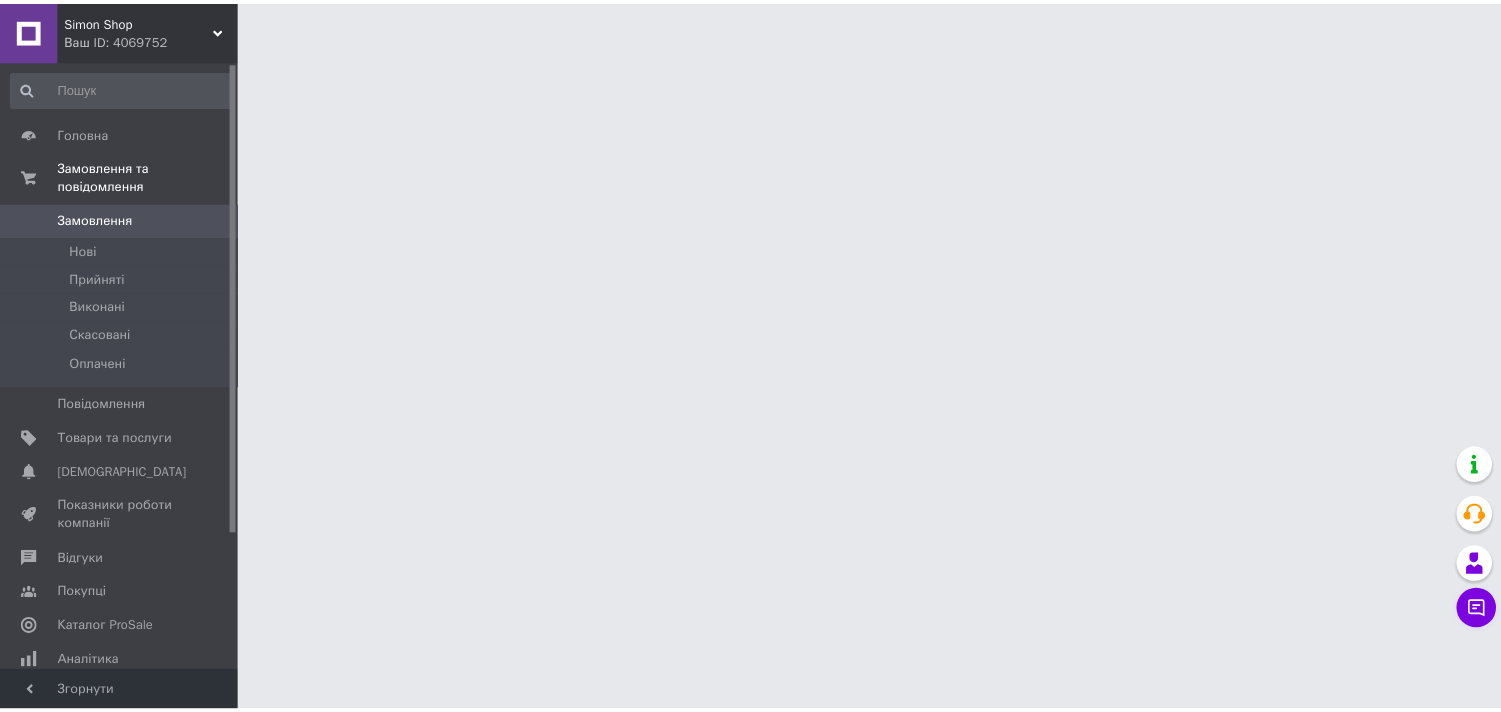 scroll, scrollTop: 0, scrollLeft: 0, axis: both 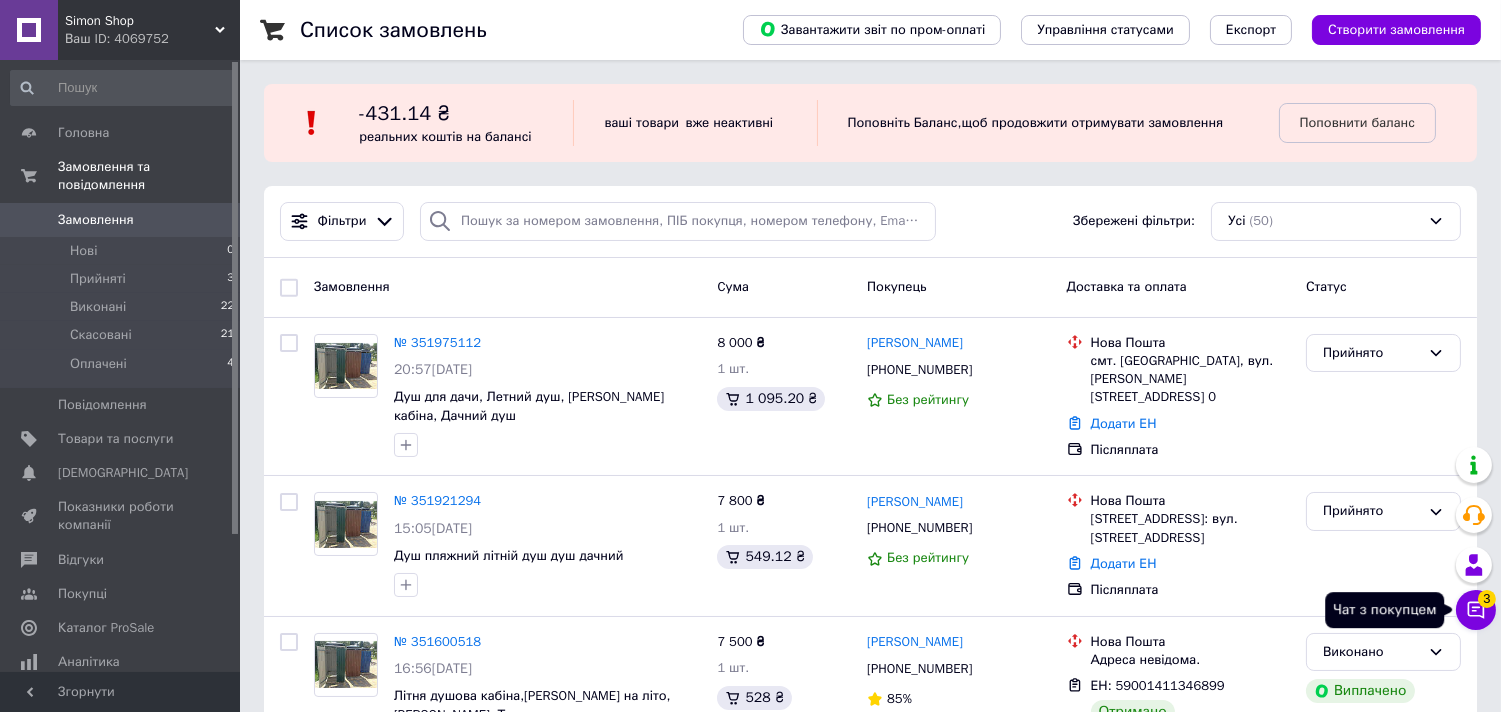 click on "Чат з покупцем 3" at bounding box center (1476, 610) 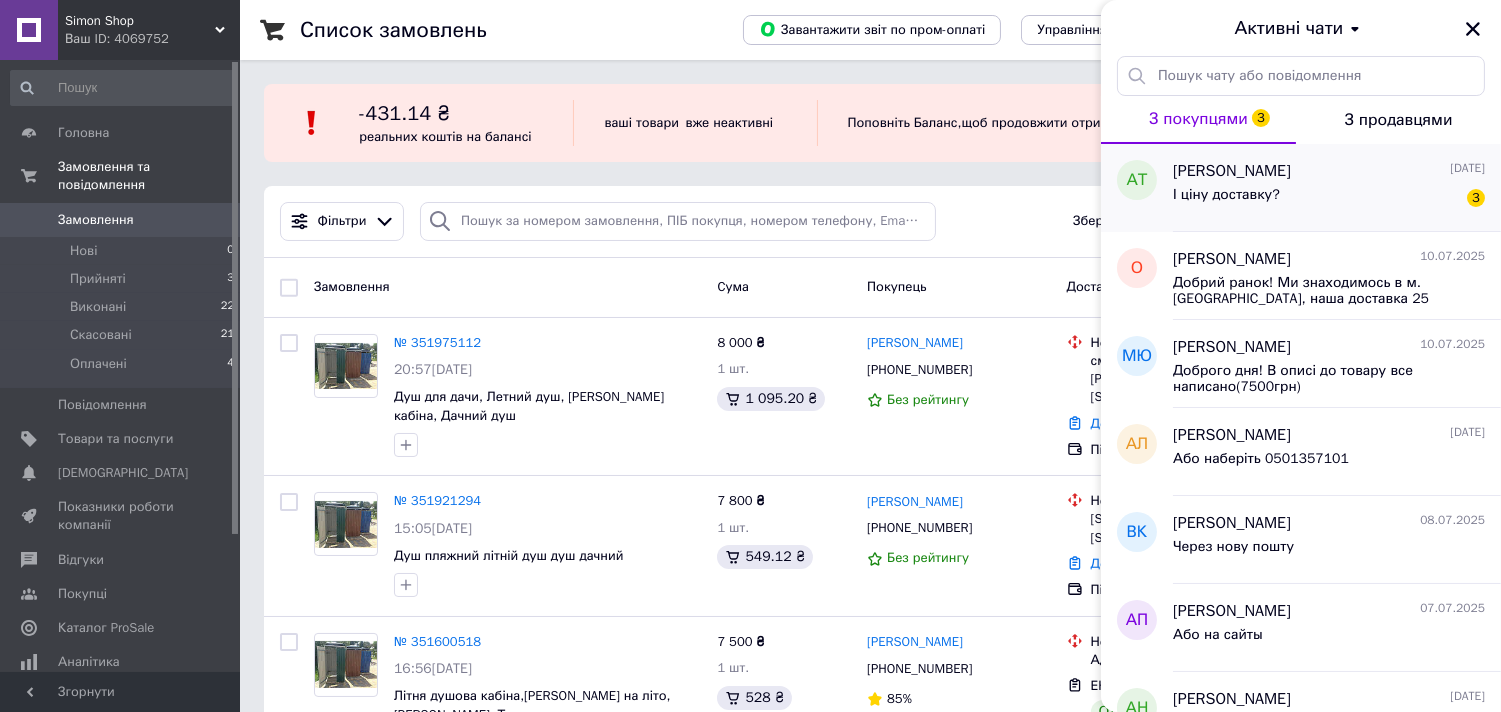 click on "І ціну доставку? 3" at bounding box center (1329, 199) 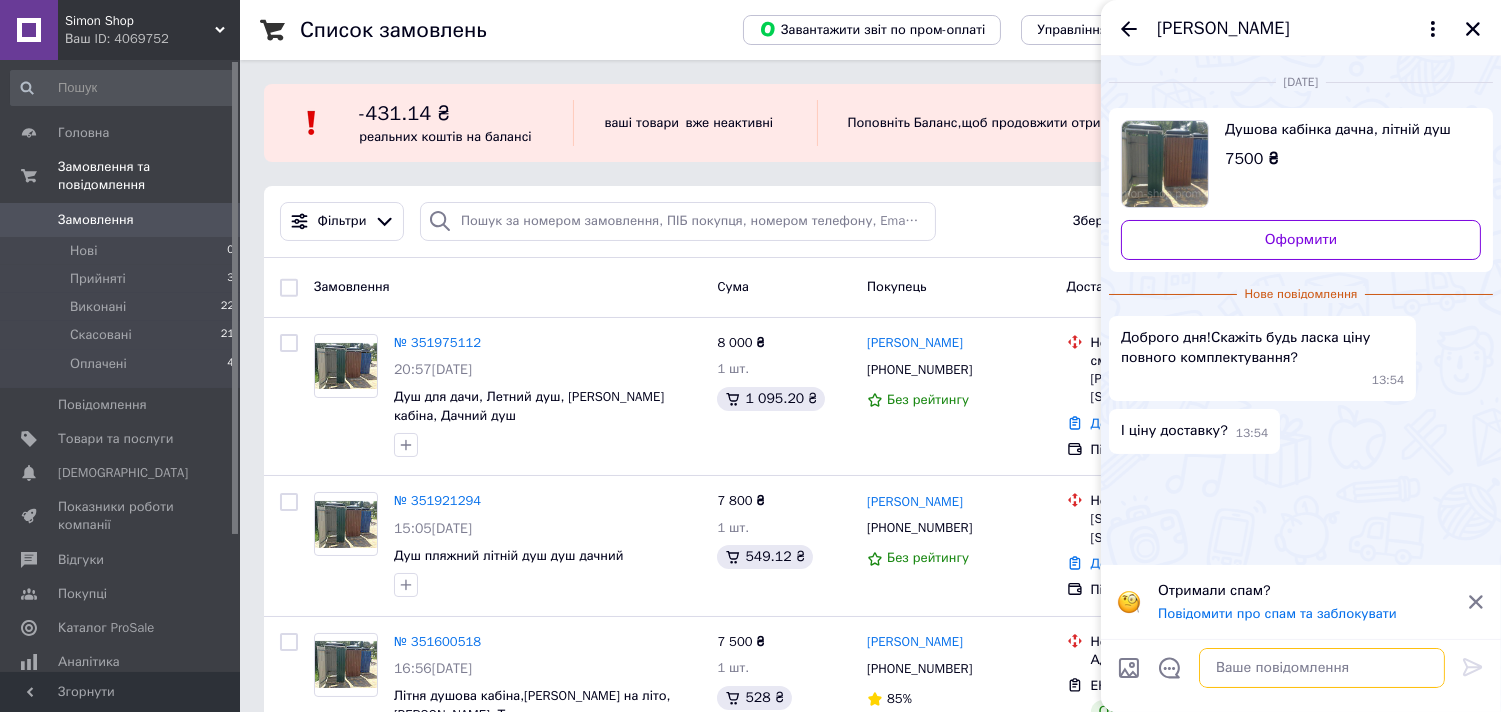 click at bounding box center (1322, 668) 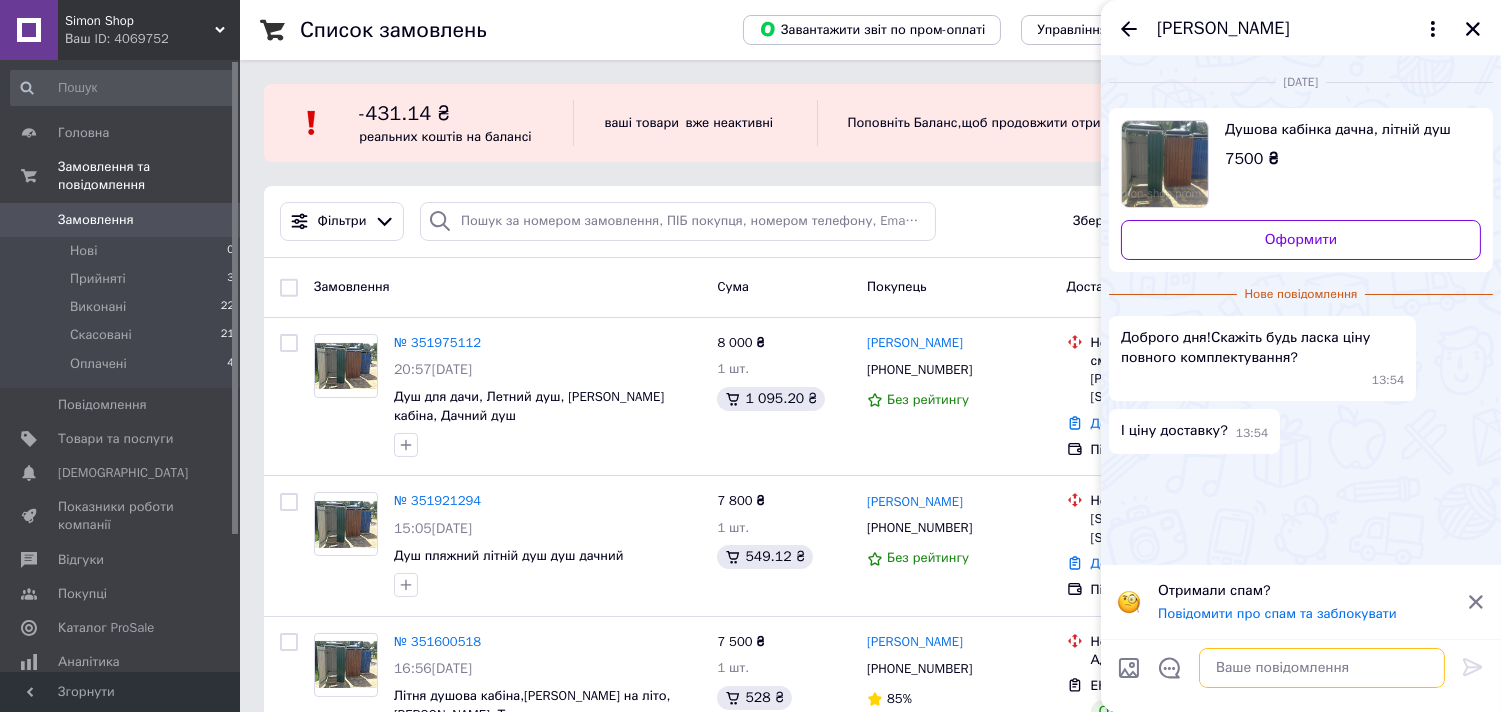 click at bounding box center [1322, 668] 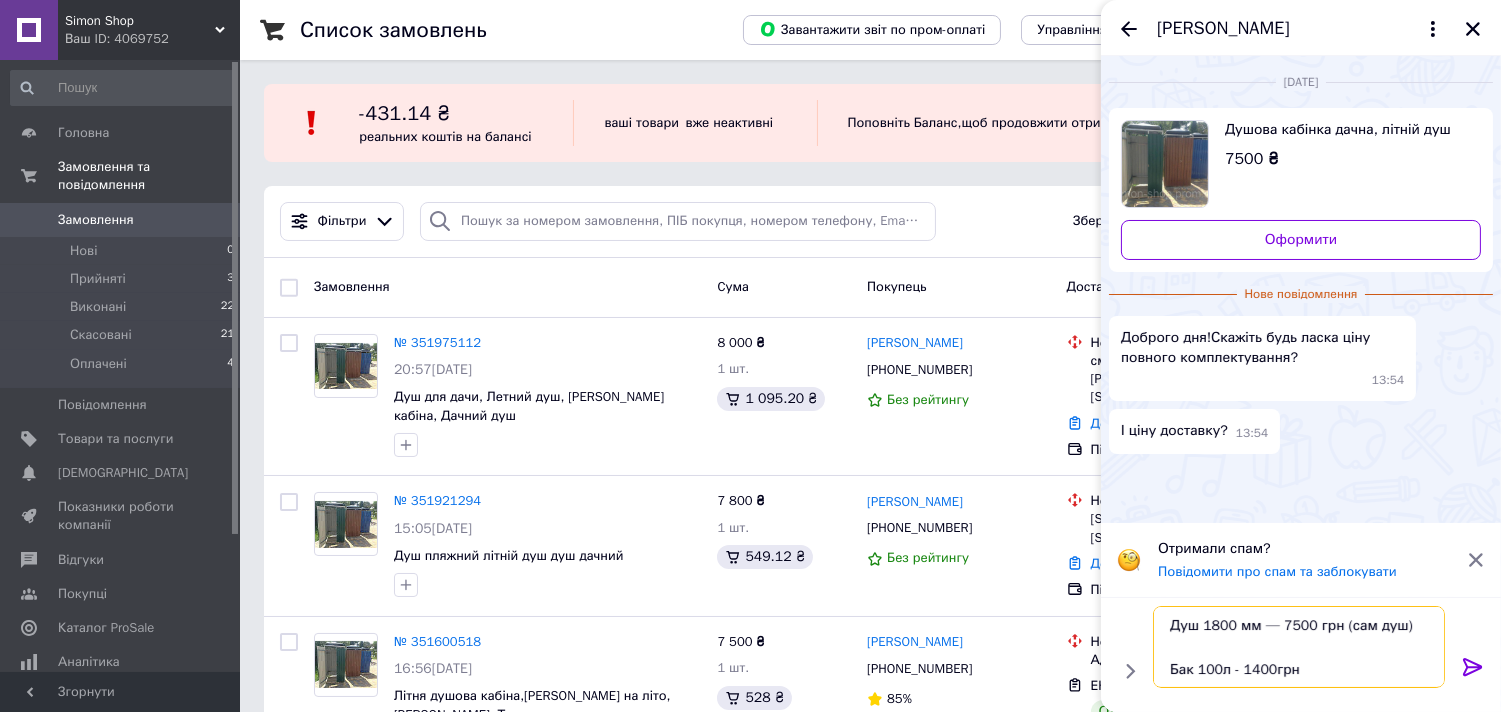 scroll, scrollTop: 81, scrollLeft: 0, axis: vertical 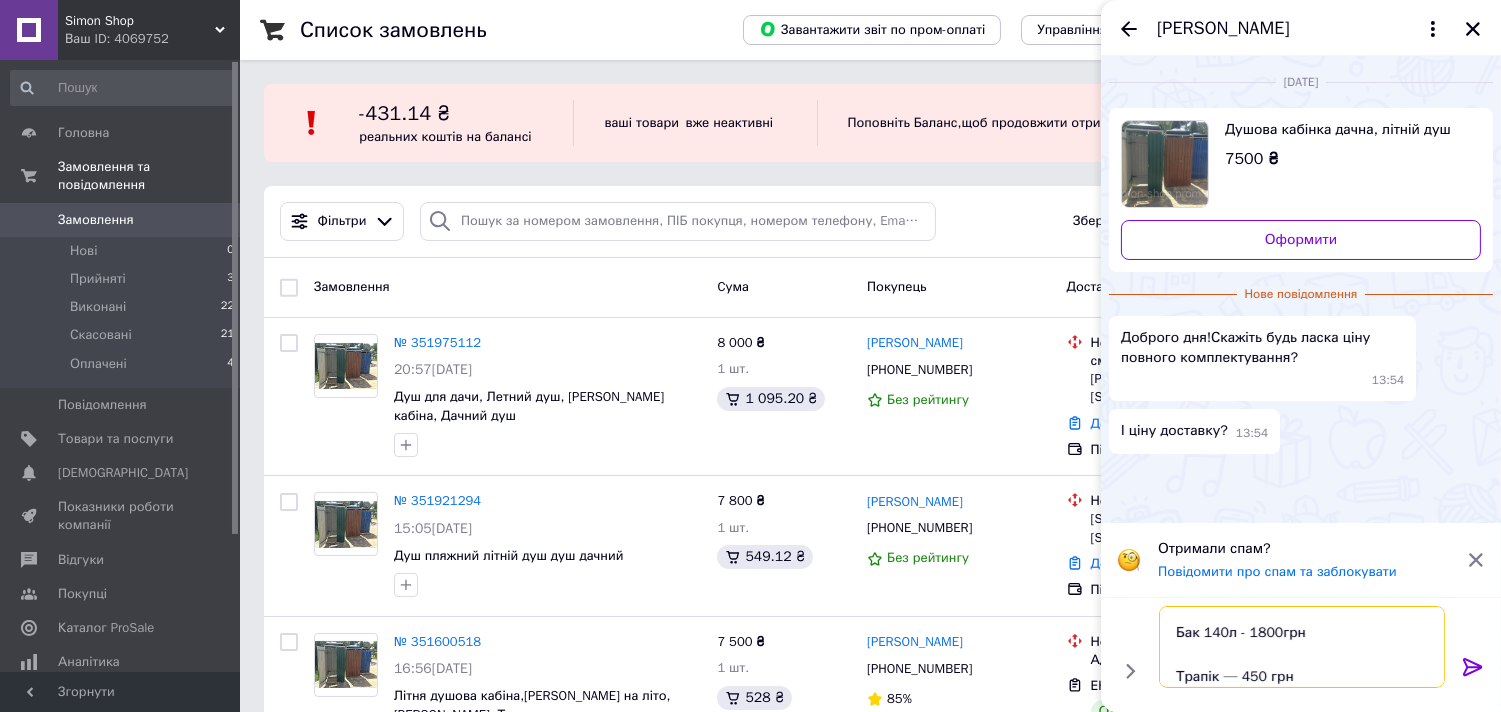 click on "Душ 1800 мм — 7500 грн (сам душ)
Бак 100л - 1400грн
Бак 140л - 1800грн
Трапік — 450 грн" at bounding box center (1302, 647) 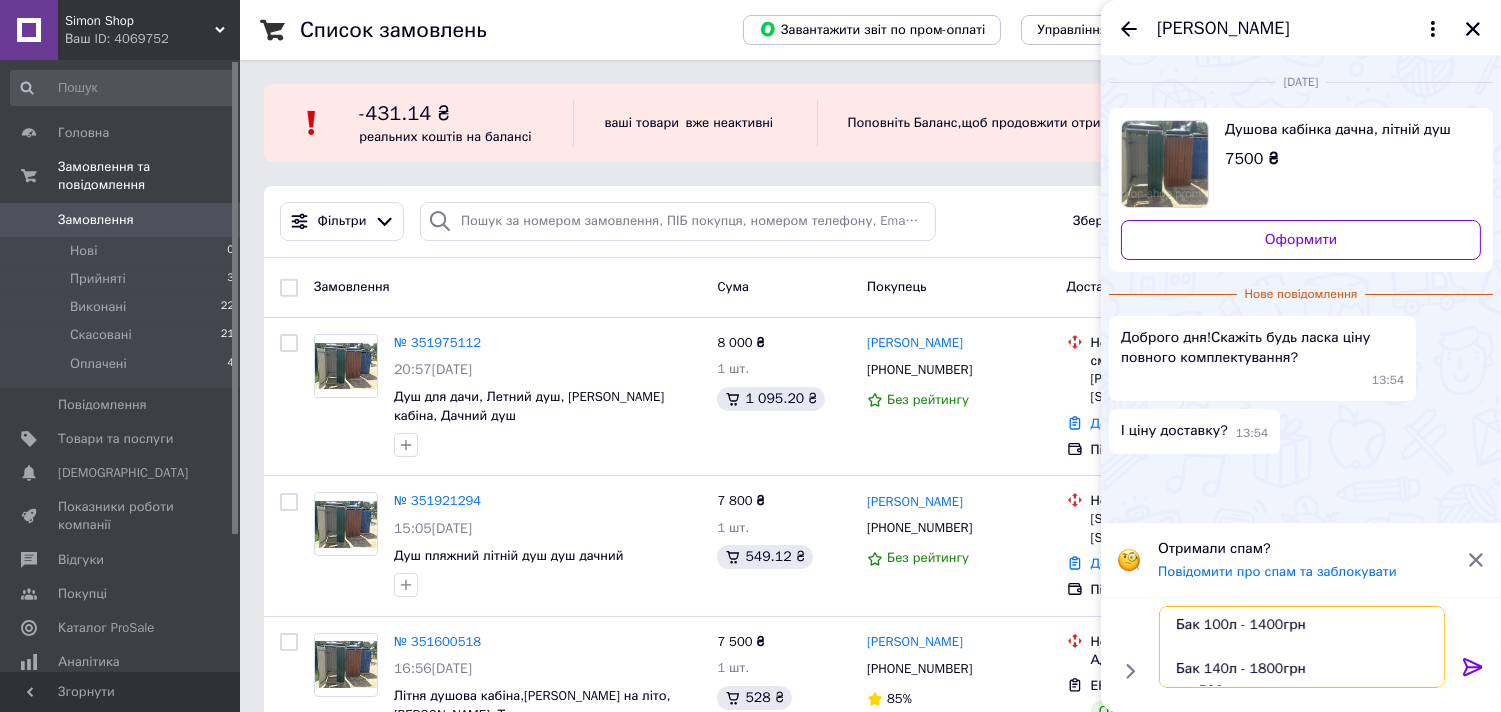 scroll, scrollTop: 67, scrollLeft: 0, axis: vertical 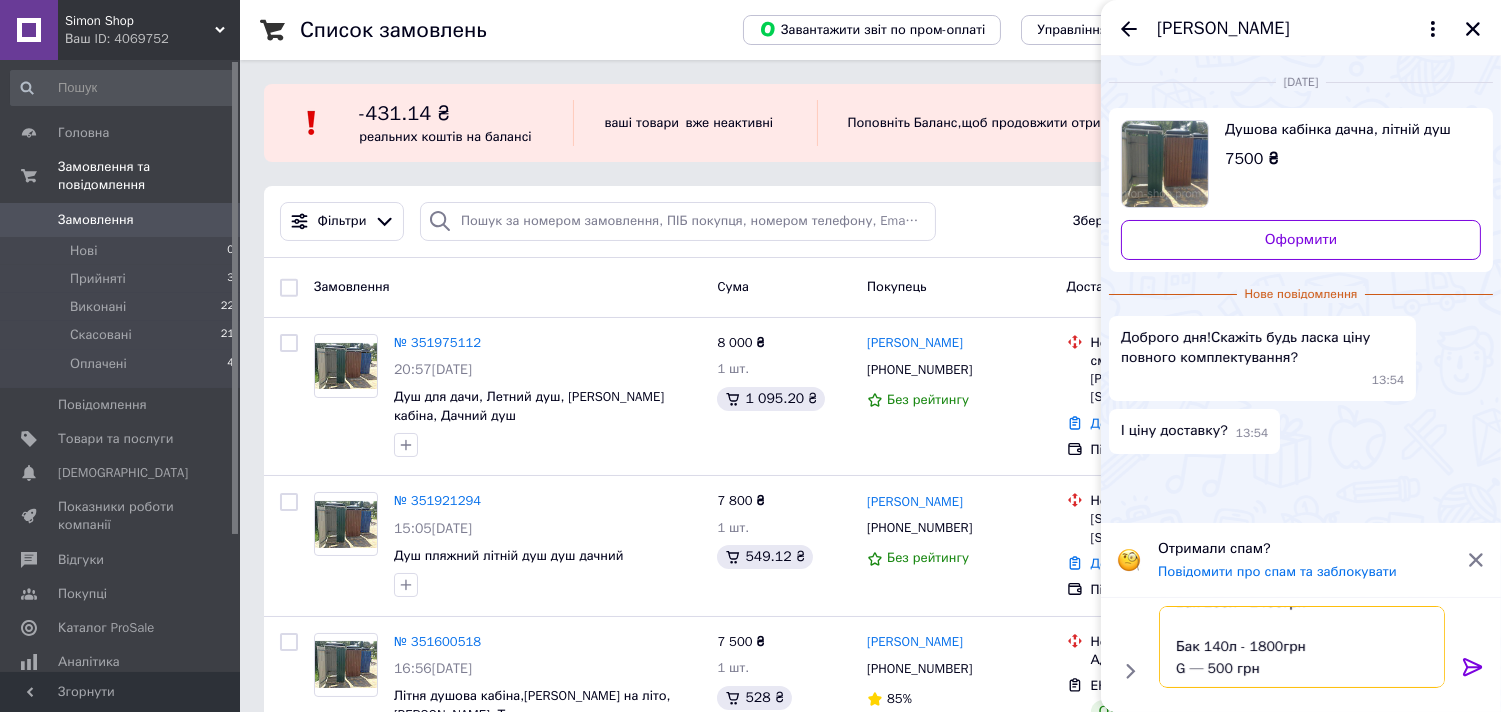 type on "Душ 1800 мм — 7500 грн (сам душ)
Бак 100л - 1400грн
Бак 140л - 1800грн
— 500 грн" 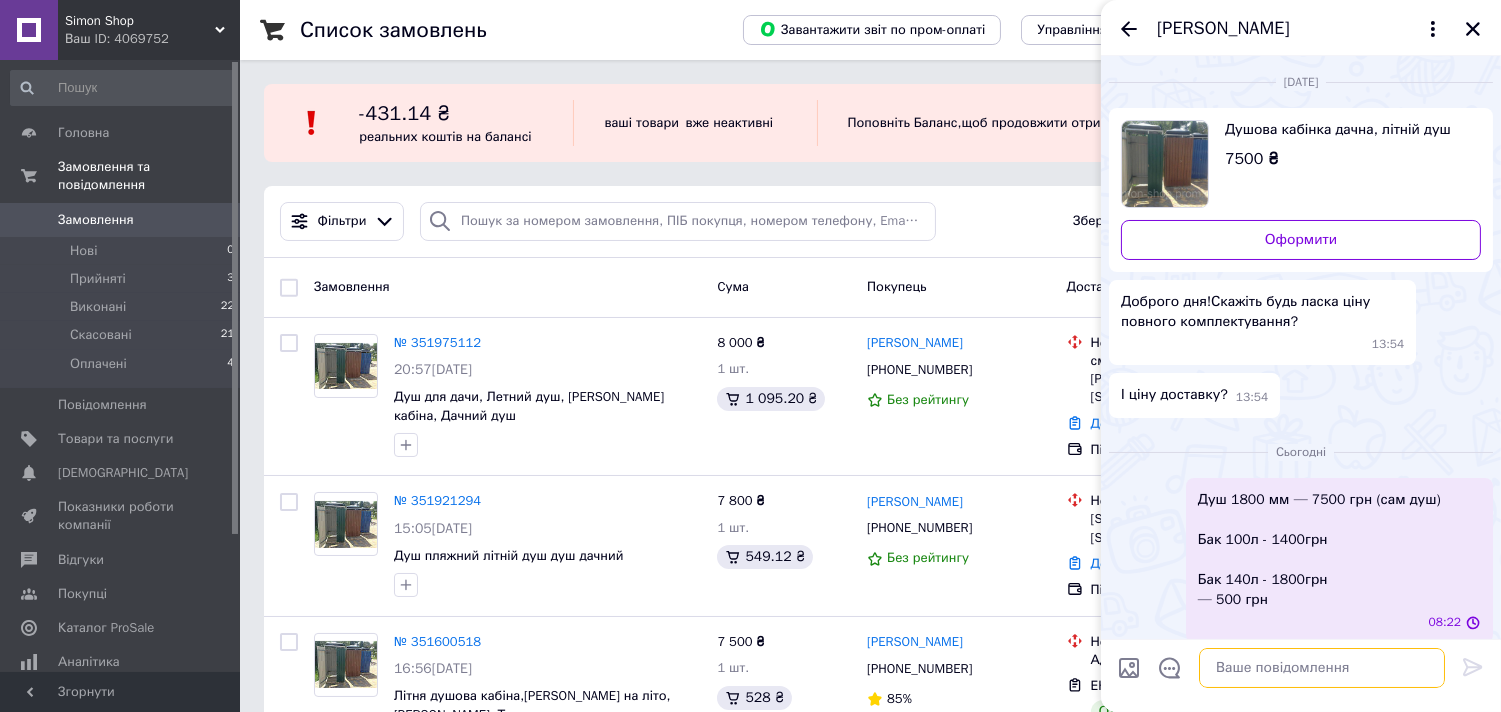 scroll, scrollTop: 0, scrollLeft: 0, axis: both 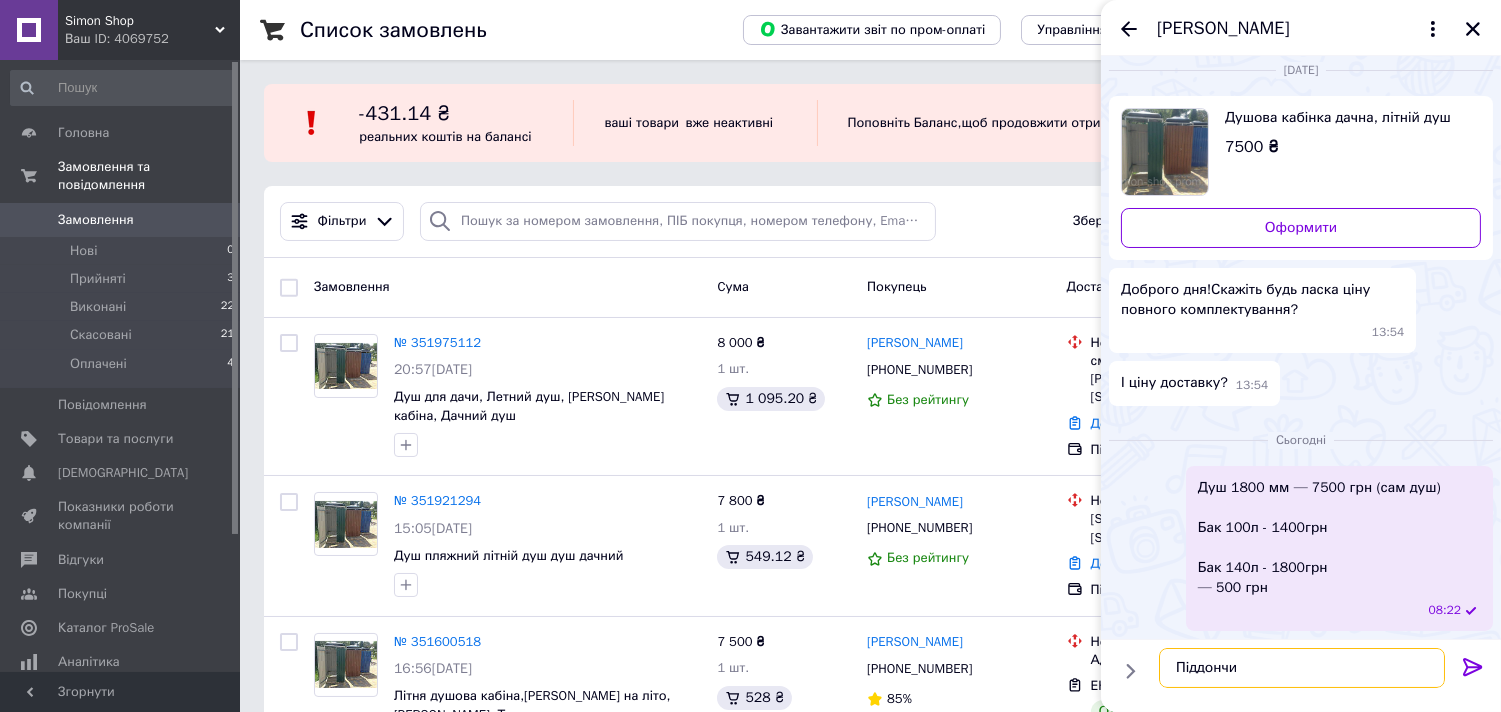 type on "Піддончик" 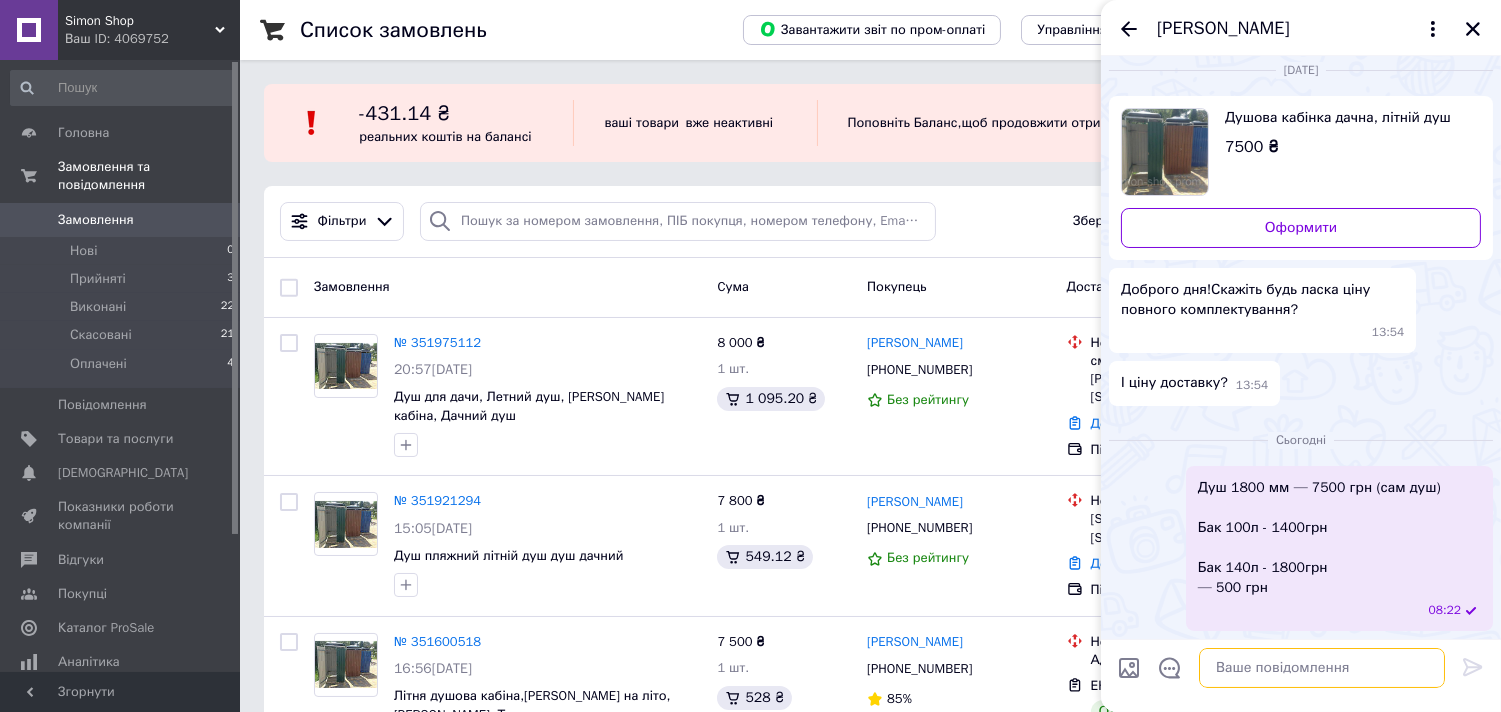 scroll, scrollTop: 65, scrollLeft: 0, axis: vertical 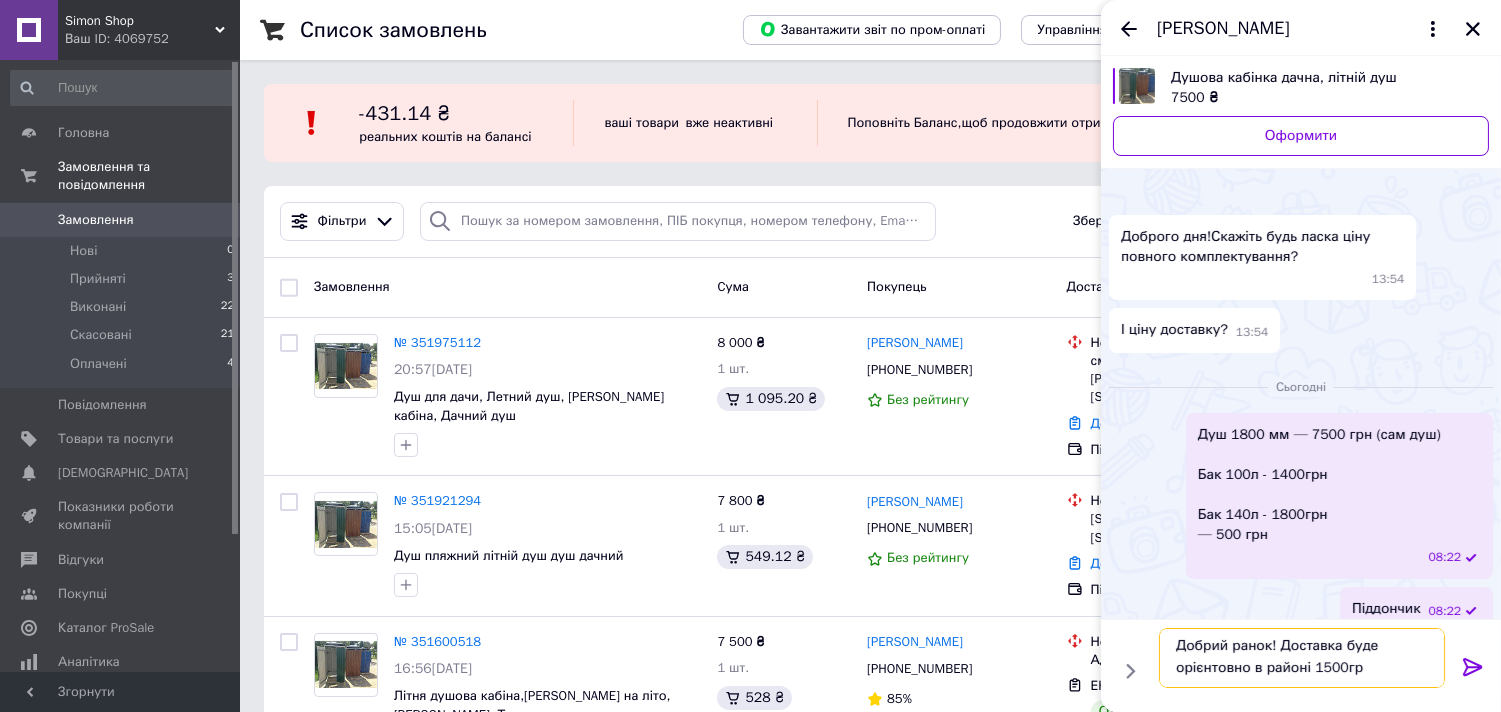 type on "Добрий ранок! Доставка буде орієнтовно в районі 1500грн" 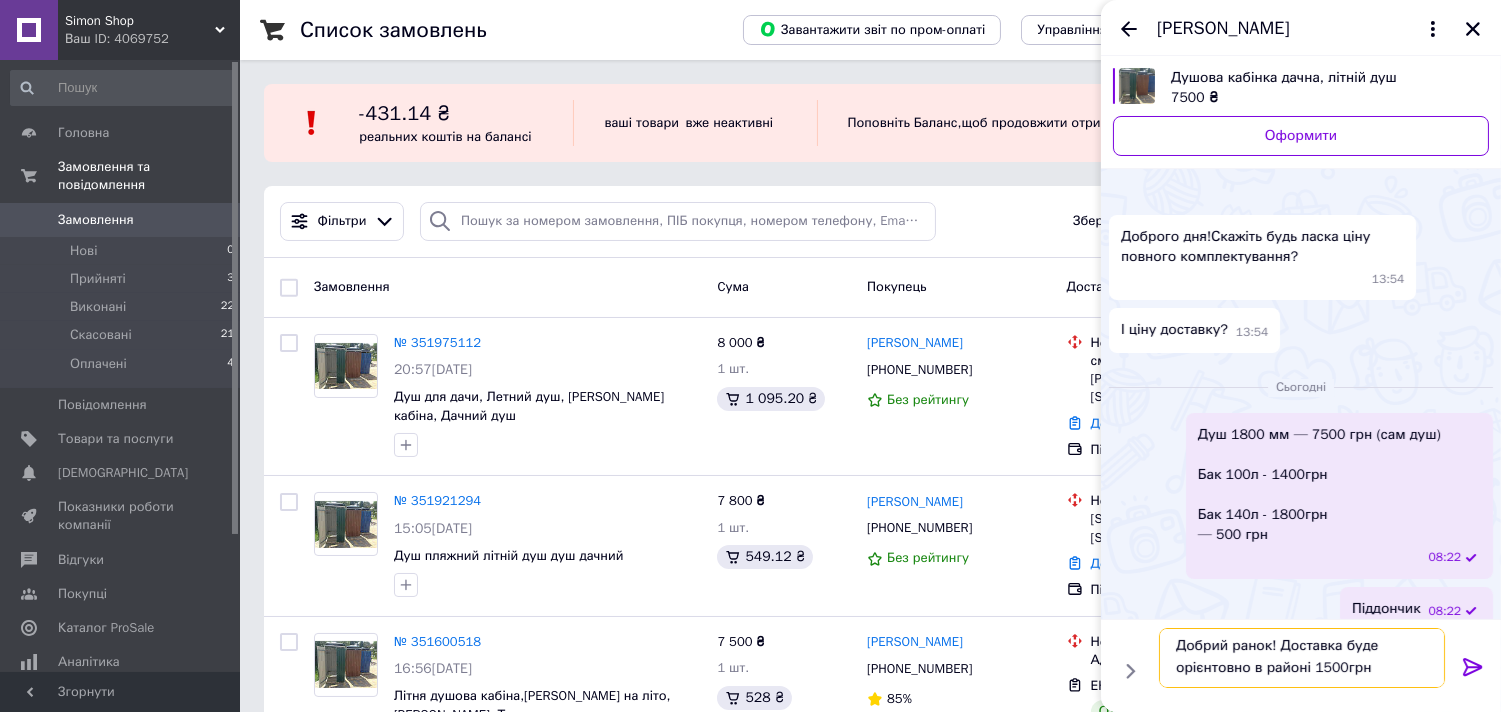type 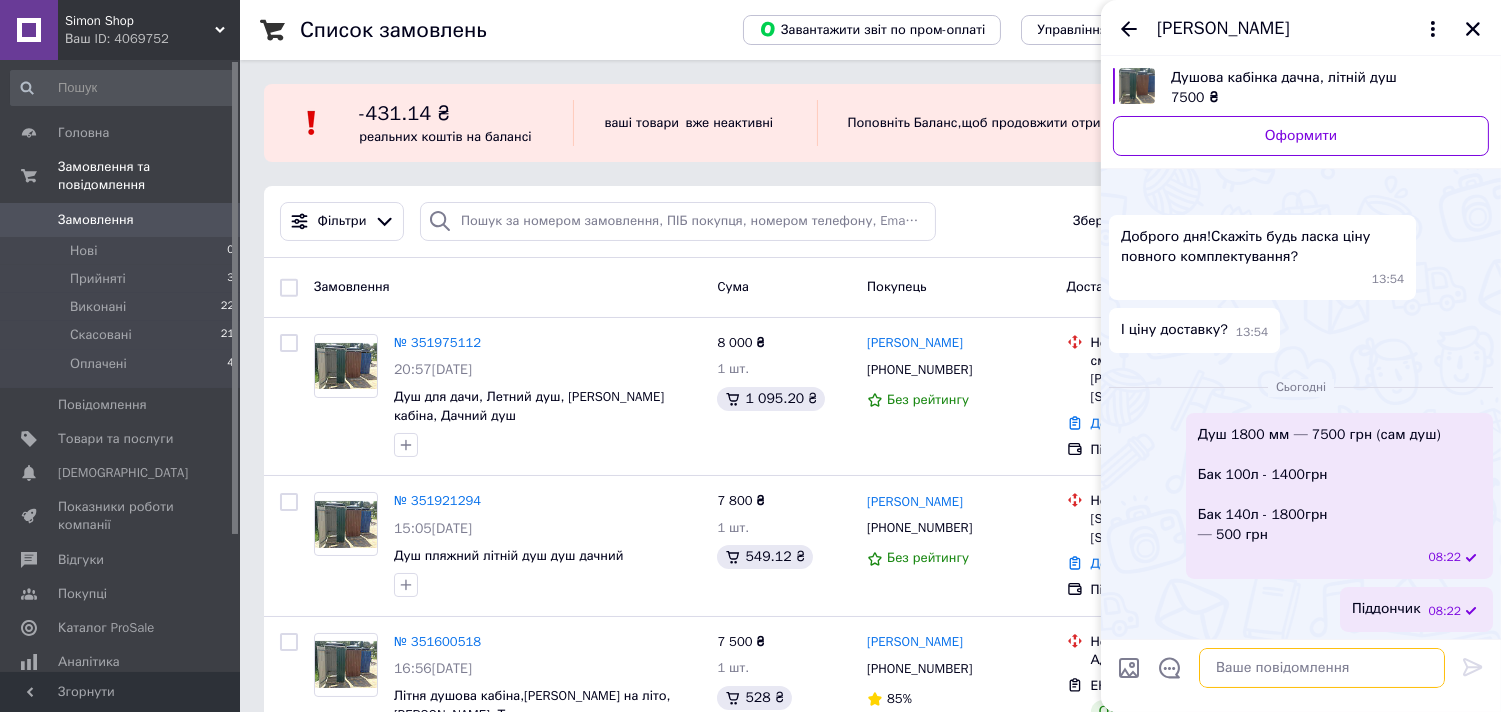 scroll, scrollTop: 0, scrollLeft: 0, axis: both 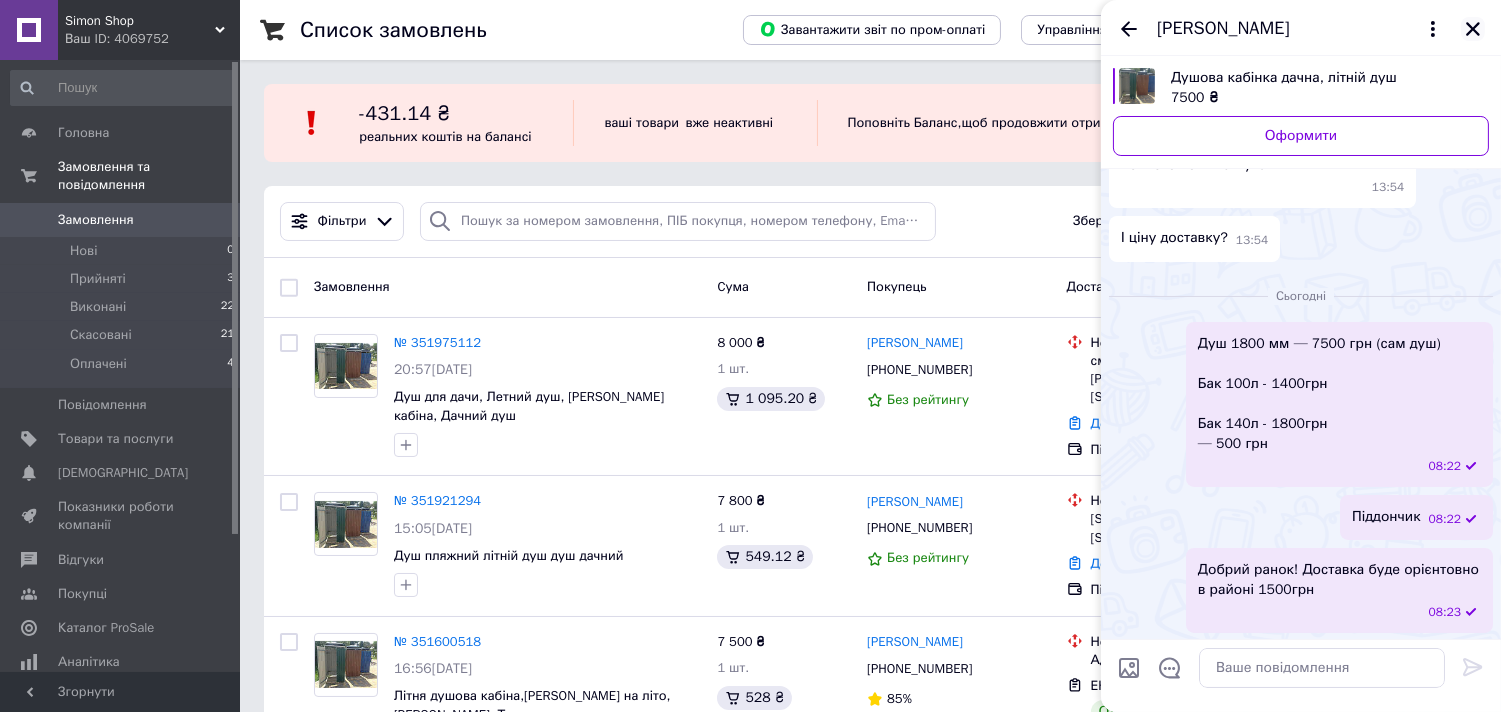 click 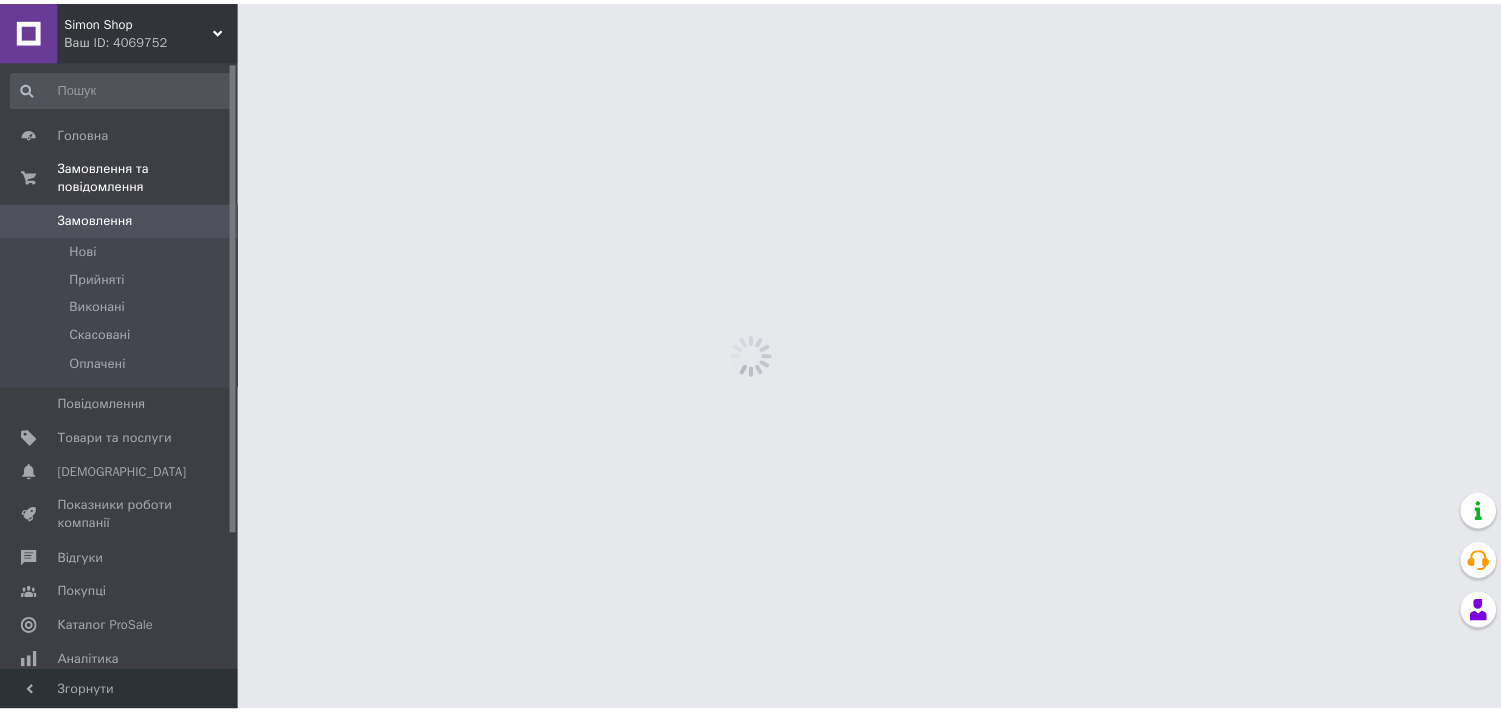scroll, scrollTop: 0, scrollLeft: 0, axis: both 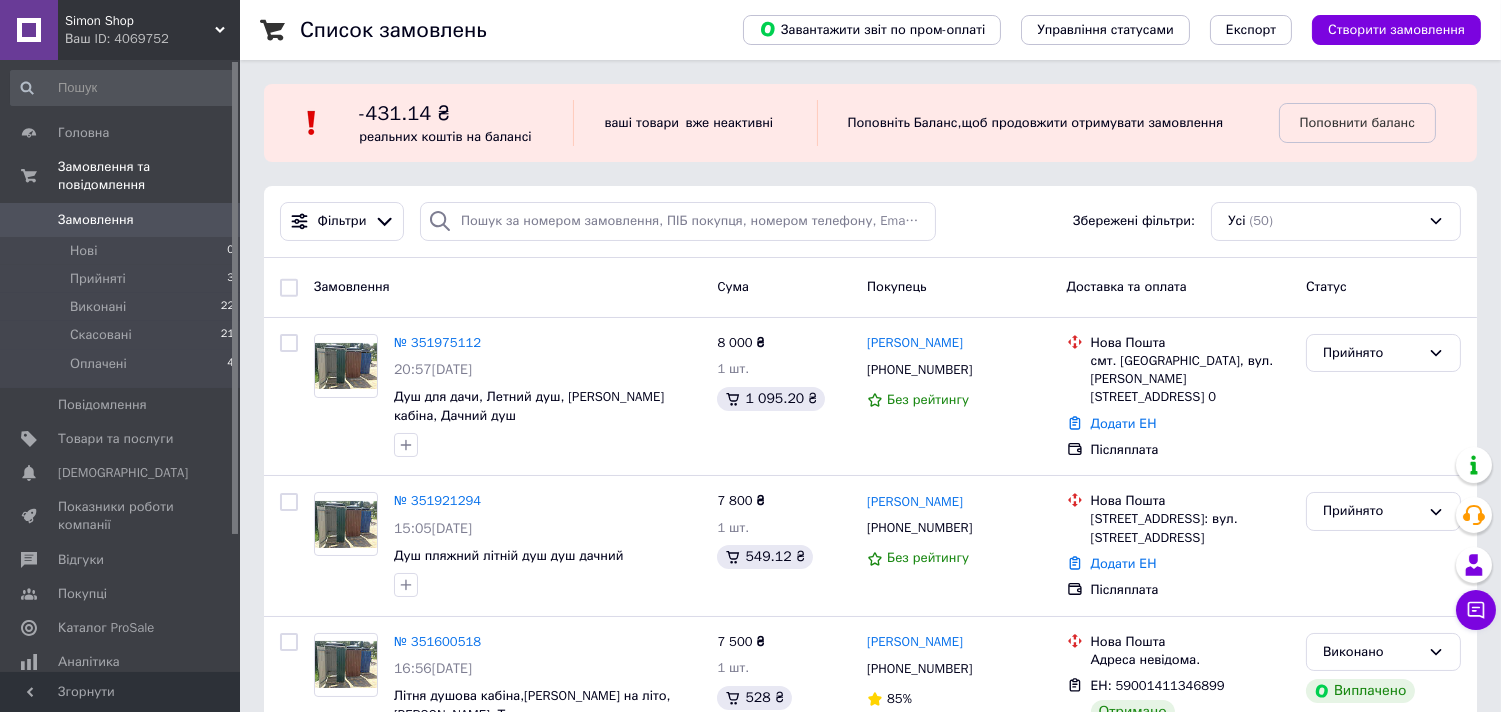 click on "Ваш ID: 4069752" at bounding box center [152, 39] 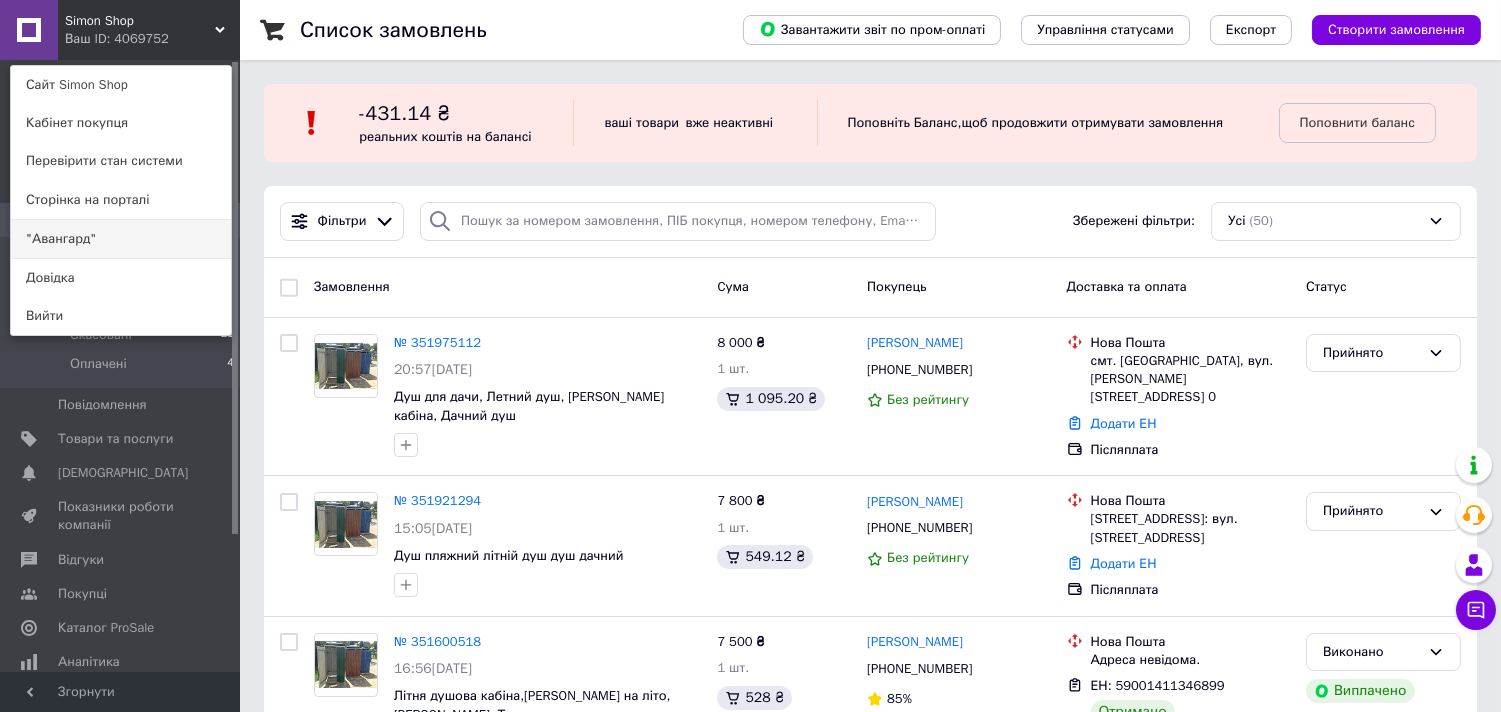 click on ""Авангард"" at bounding box center (121, 239) 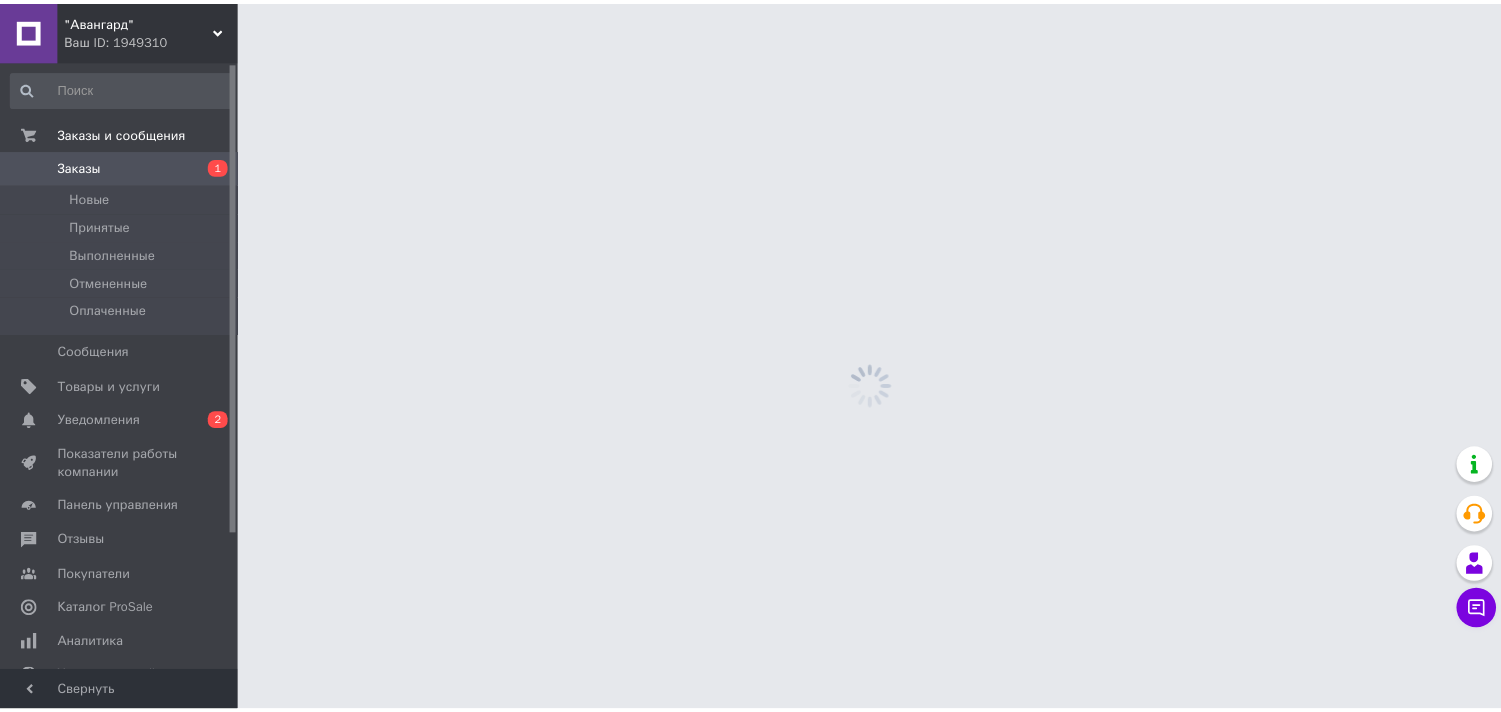 scroll, scrollTop: 0, scrollLeft: 0, axis: both 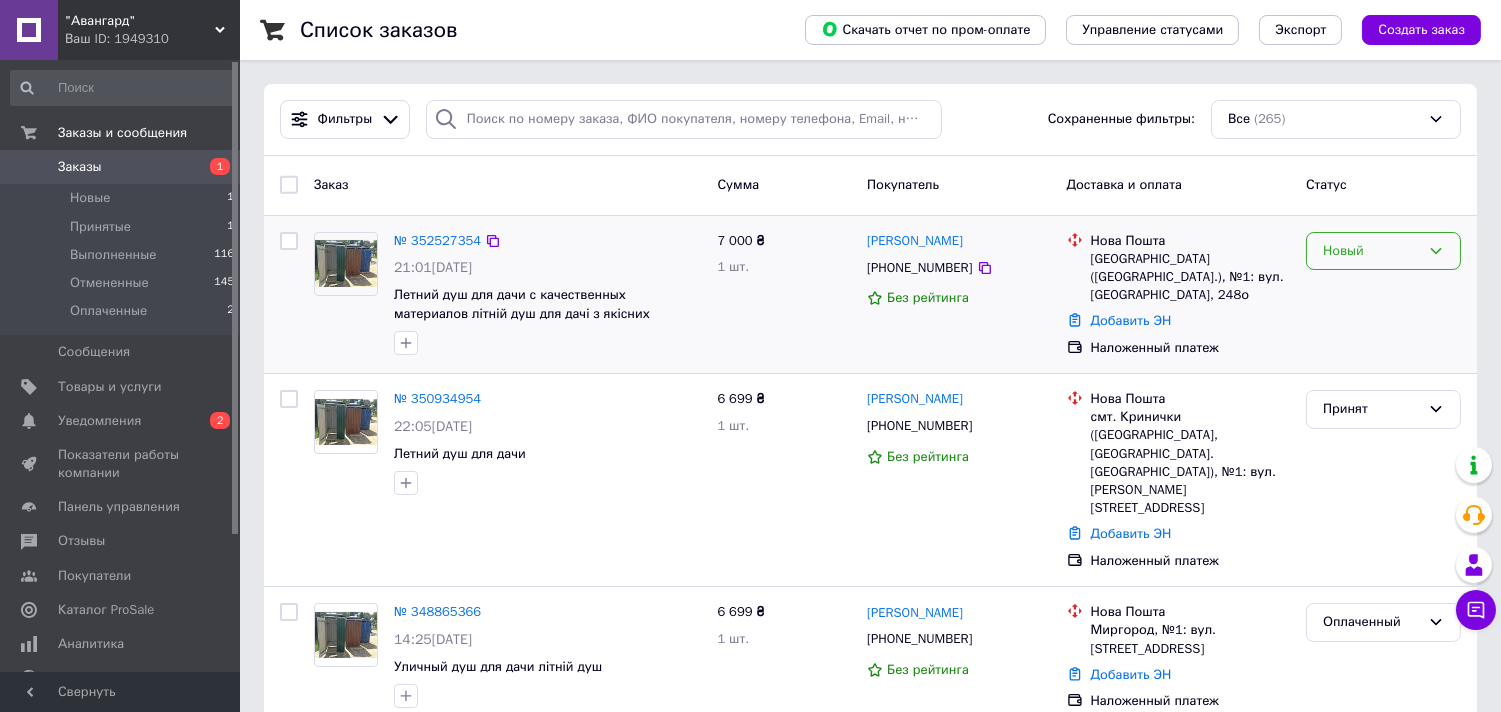 click on "Новый" at bounding box center (1371, 251) 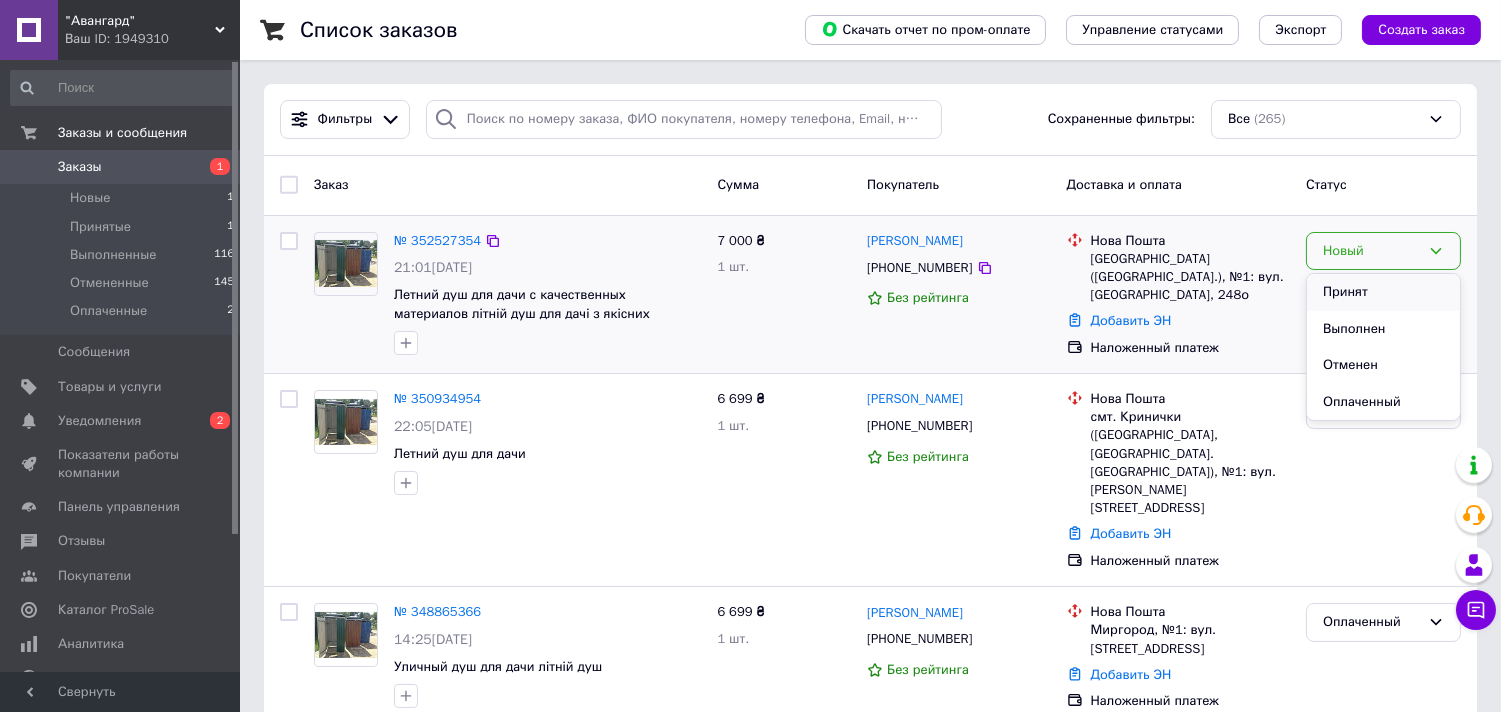 click on "Принят" at bounding box center [1383, 292] 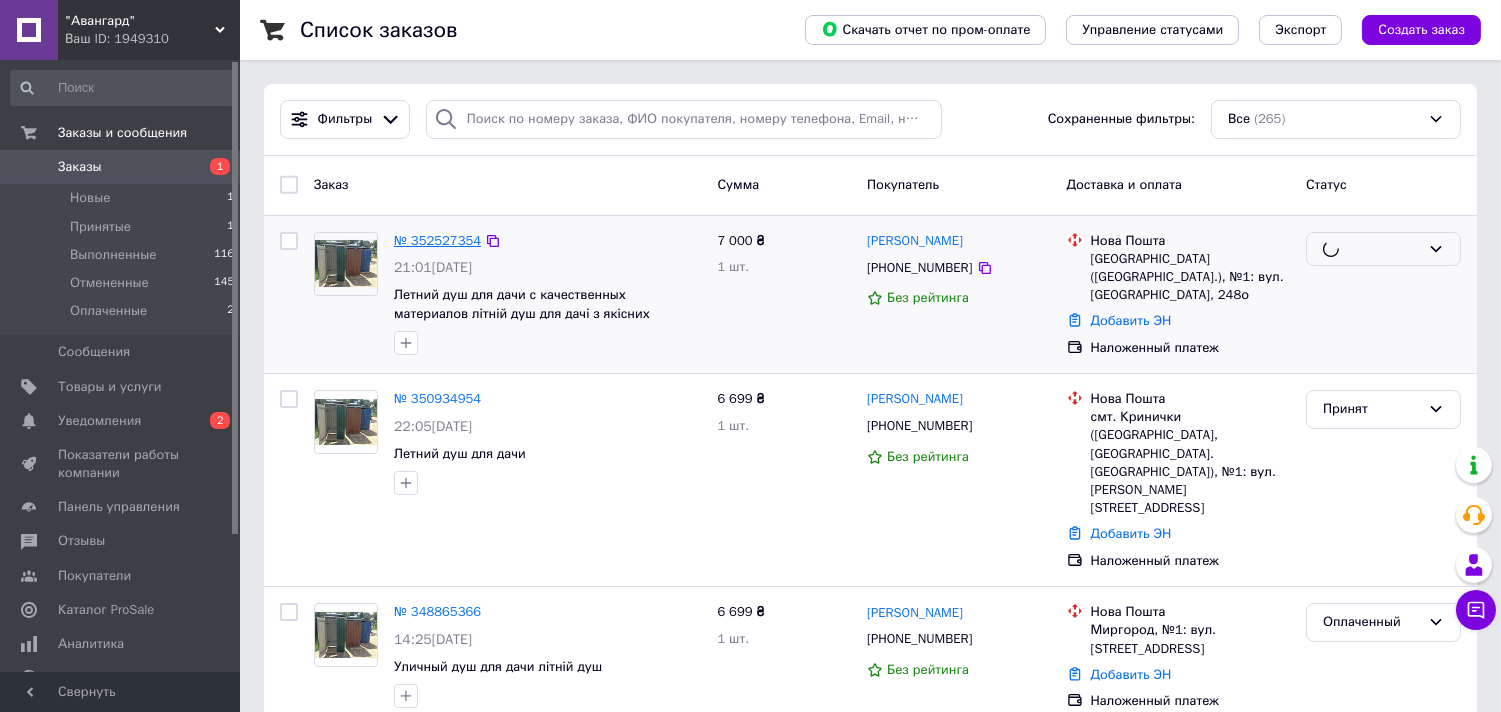 click on "№ 352527354" at bounding box center [437, 240] 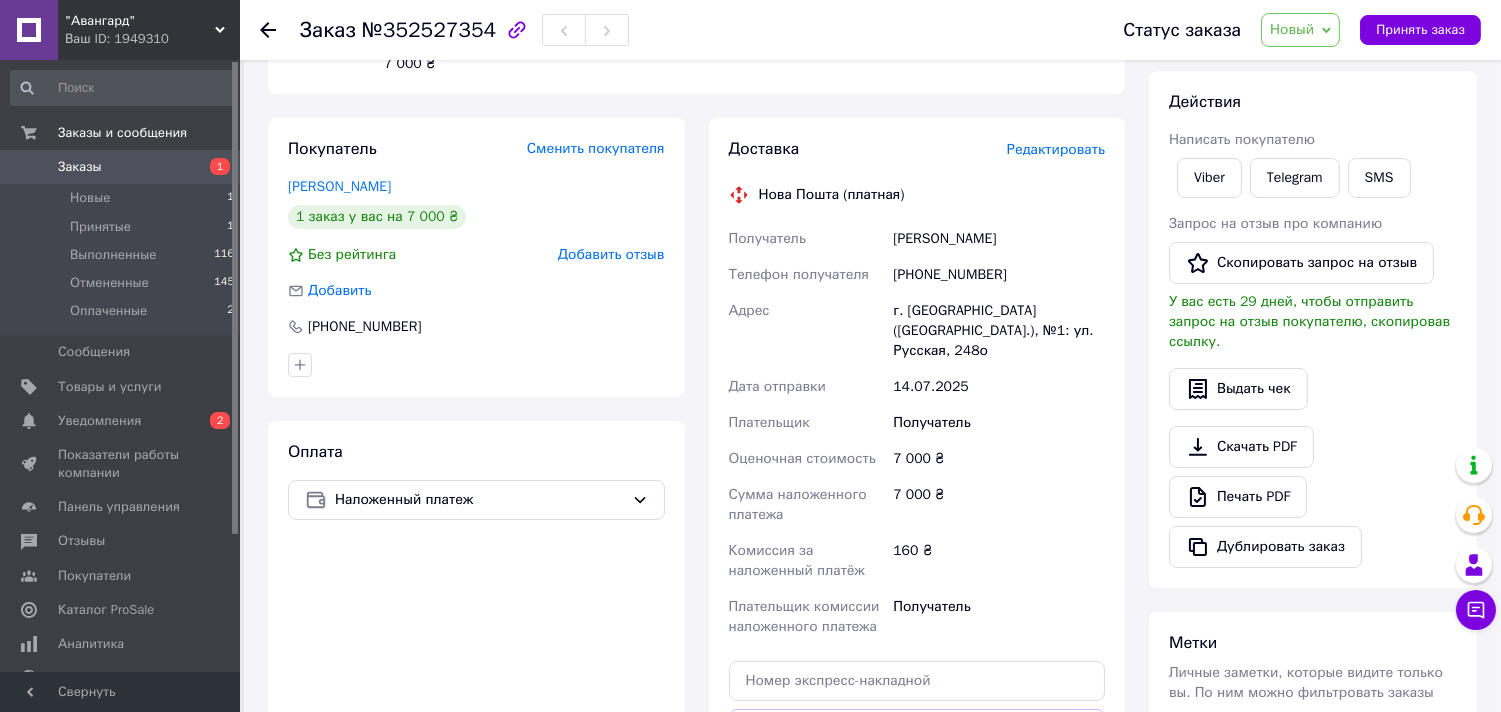 scroll, scrollTop: 222, scrollLeft: 0, axis: vertical 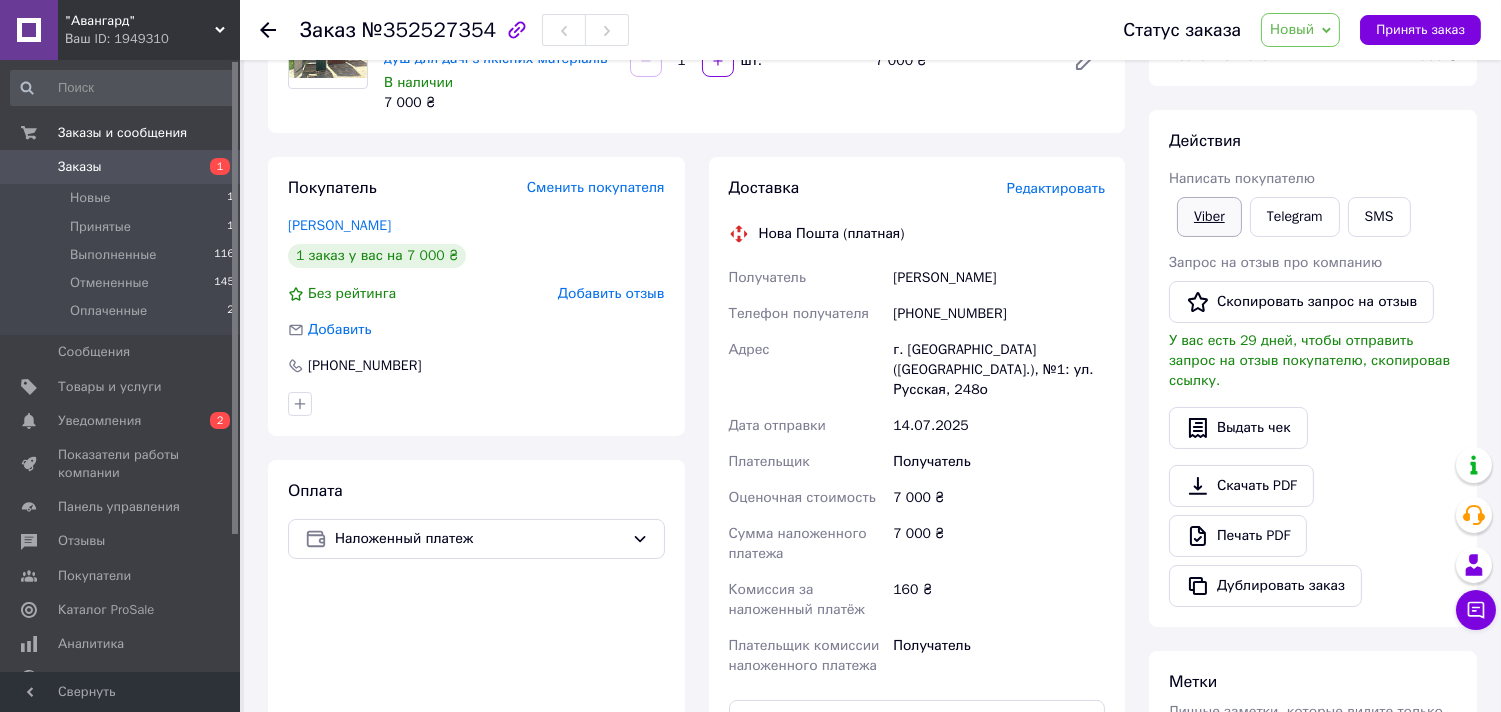 click on "Viber" at bounding box center [1209, 217] 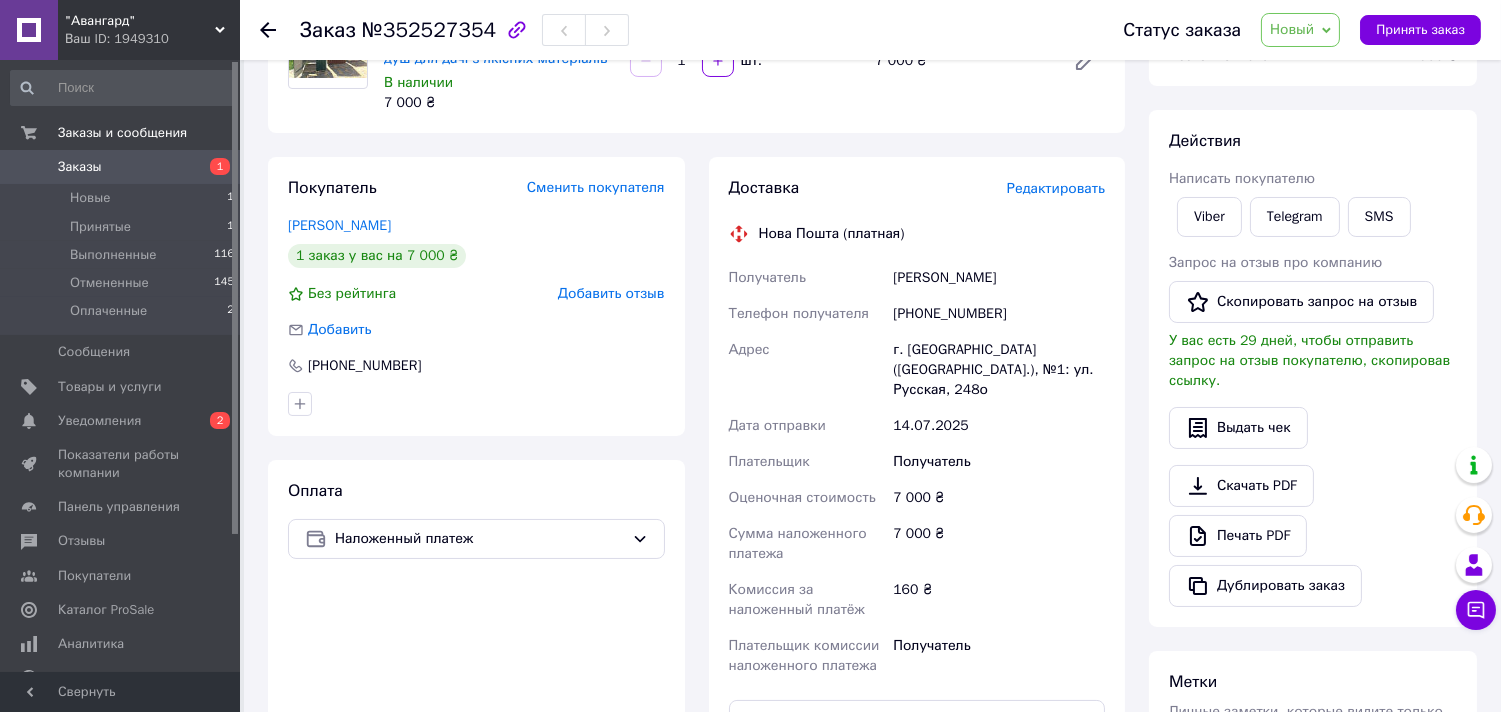 drag, startPoint x: 1440, startPoint y: 132, endPoint x: 1415, endPoint y: 146, distance: 28.653097 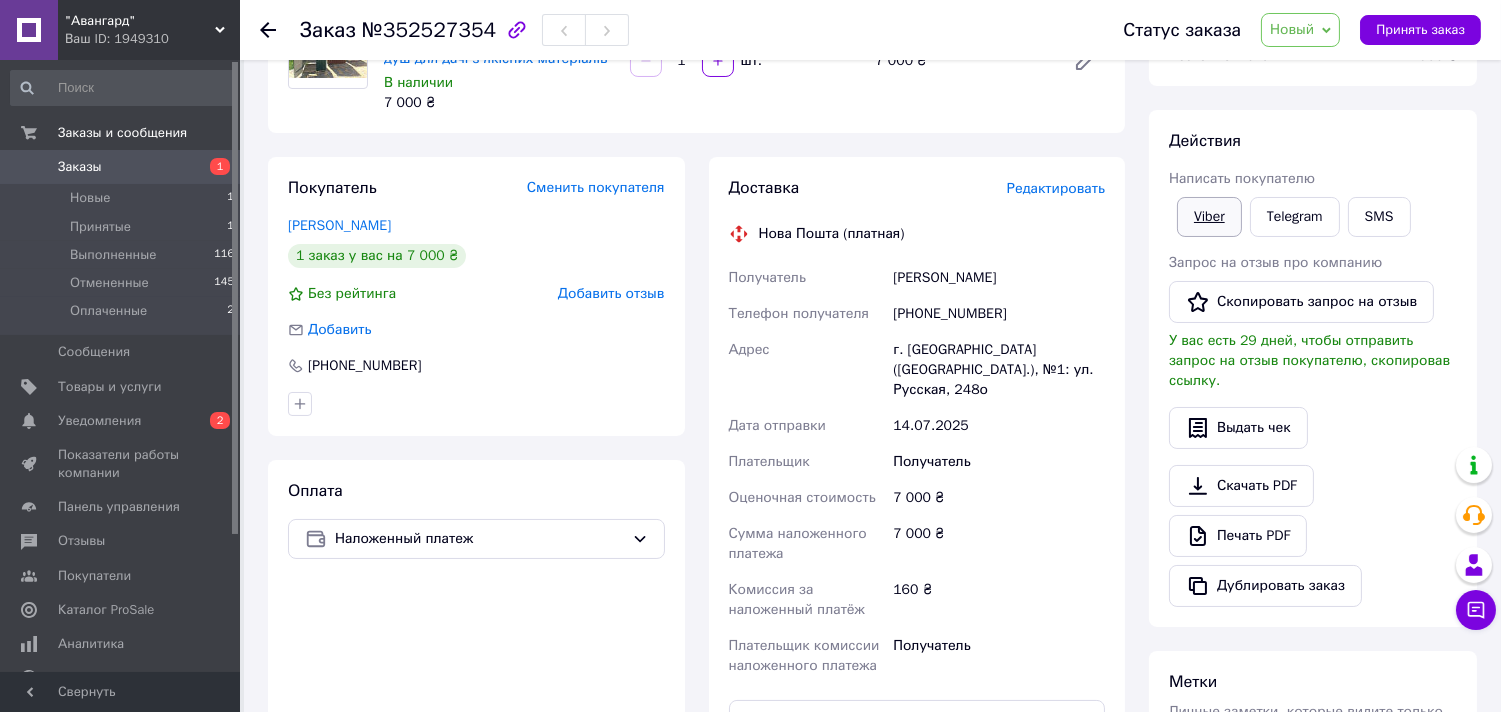 click on "Viber" at bounding box center (1209, 217) 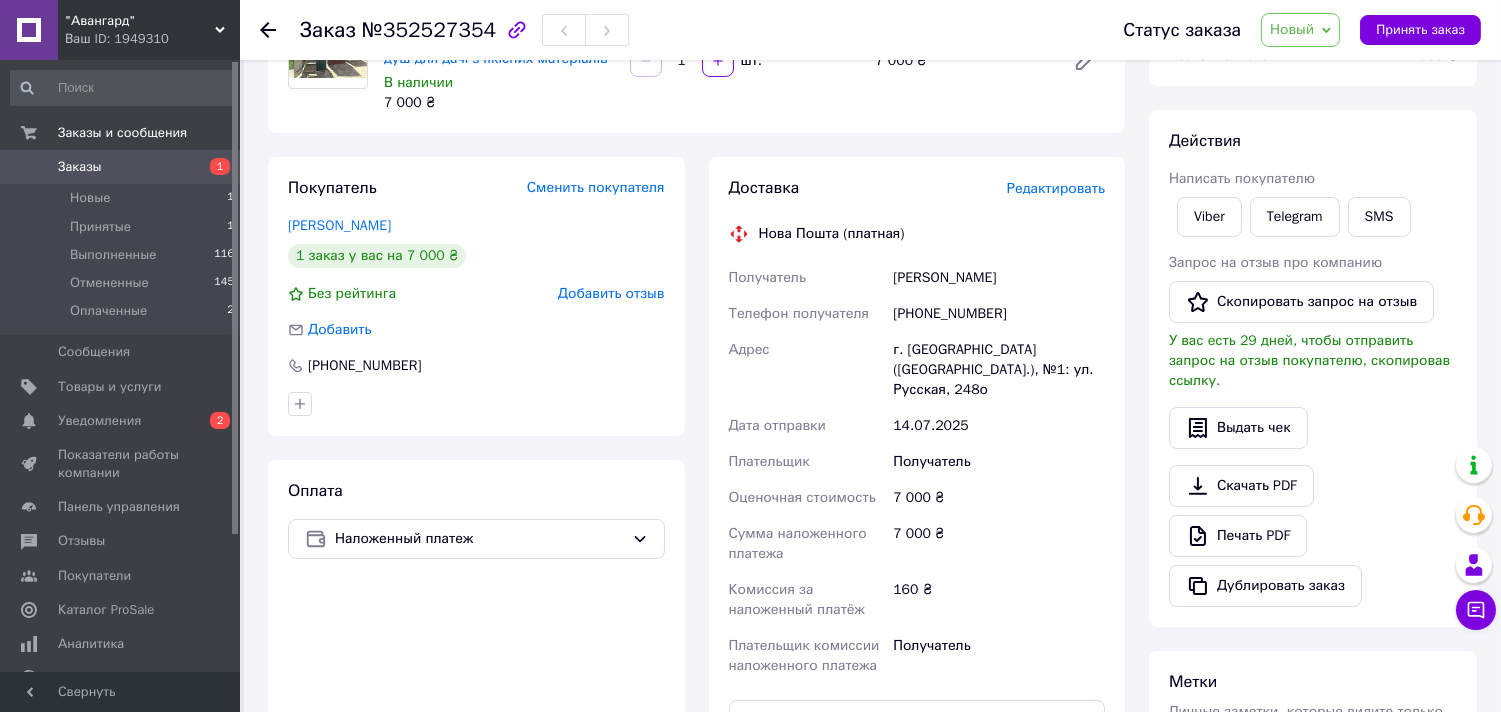 drag, startPoint x: 1387, startPoint y: 142, endPoint x: 1351, endPoint y: 164, distance: 42.190044 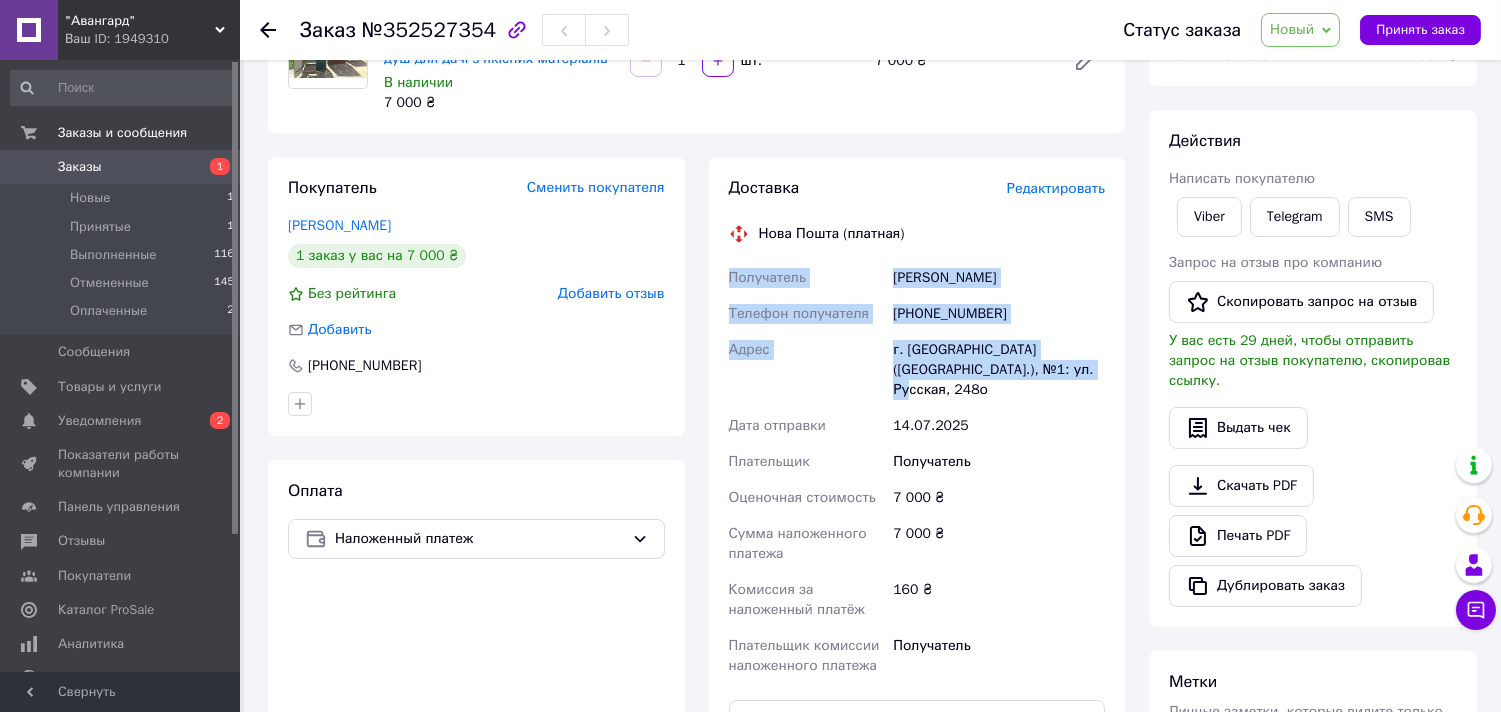 drag, startPoint x: 715, startPoint y: 271, endPoint x: 1046, endPoint y: 375, distance: 346.9539 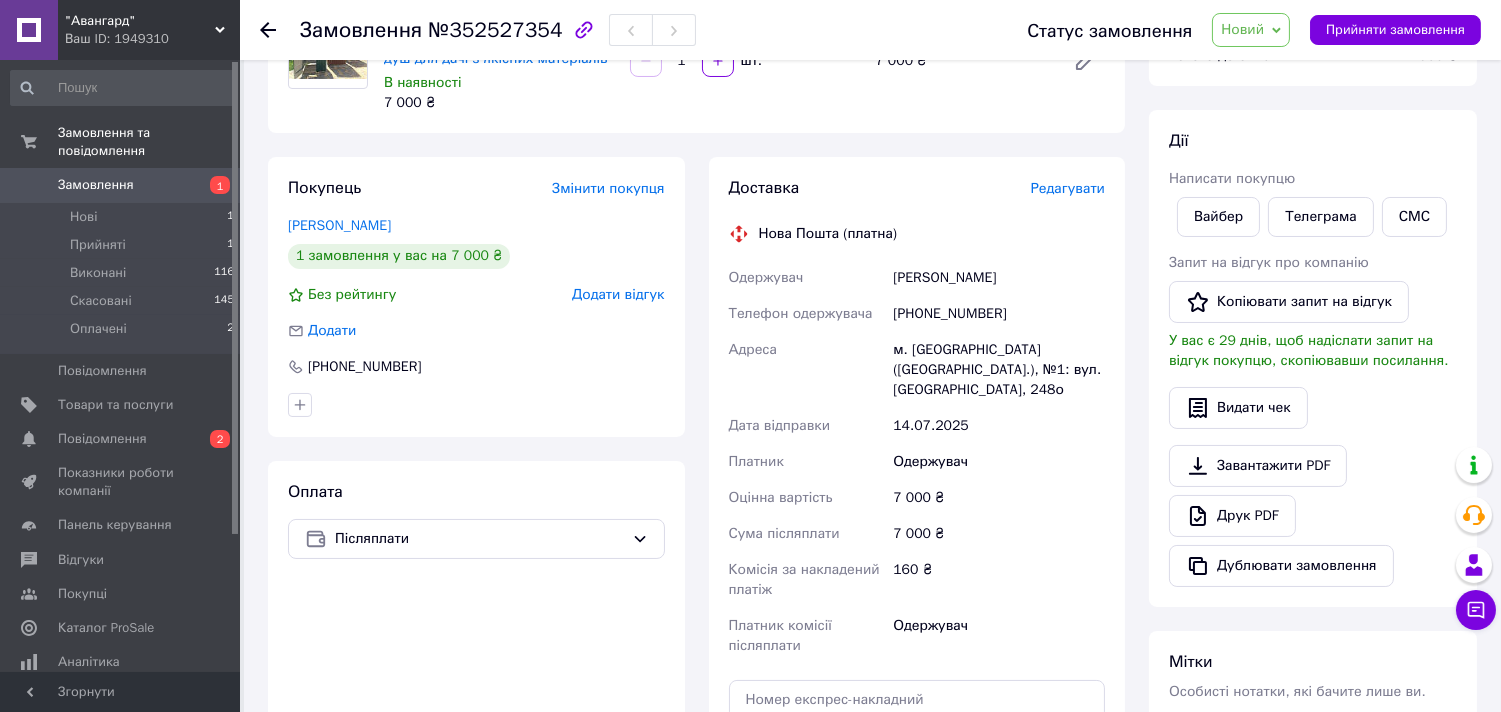 scroll, scrollTop: 223, scrollLeft: 0, axis: vertical 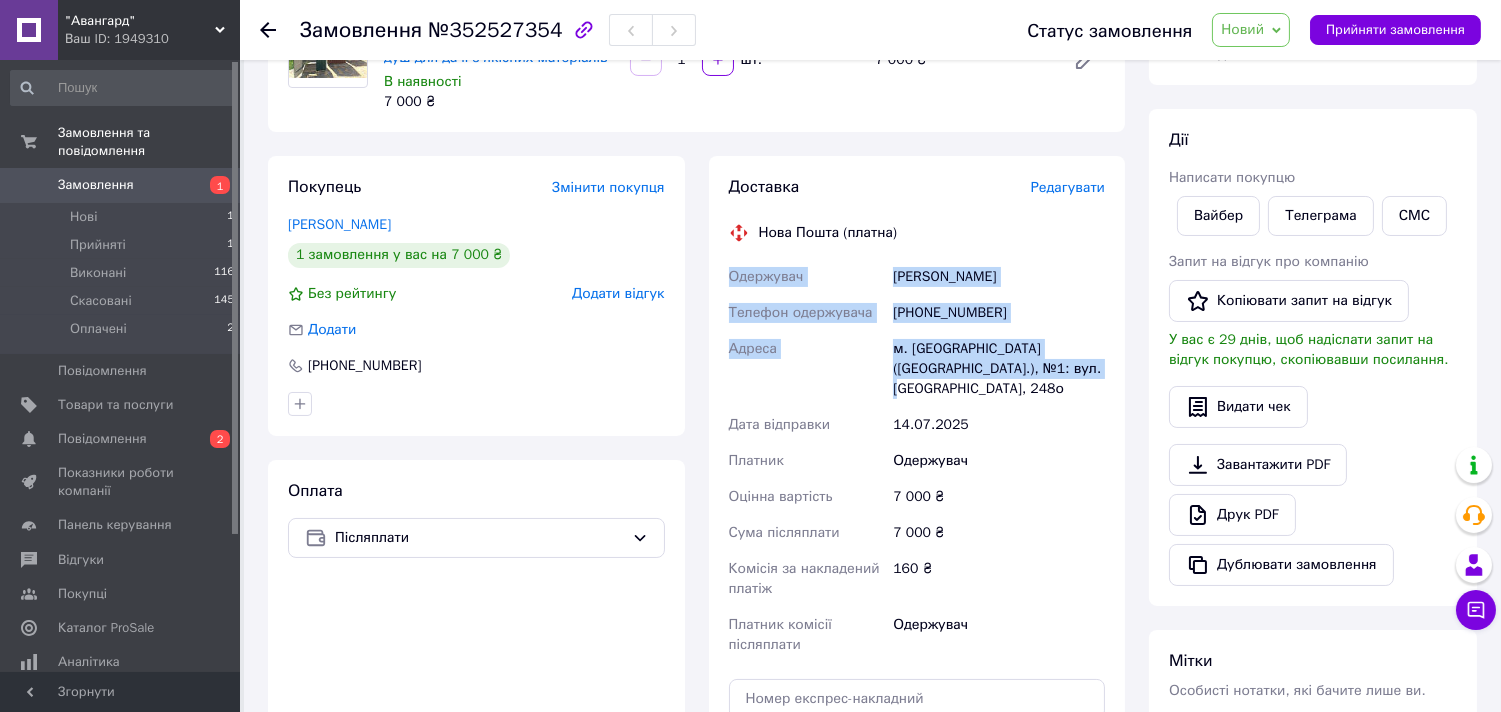 drag, startPoint x: 730, startPoint y: 280, endPoint x: 1057, endPoint y: 371, distance: 339.426 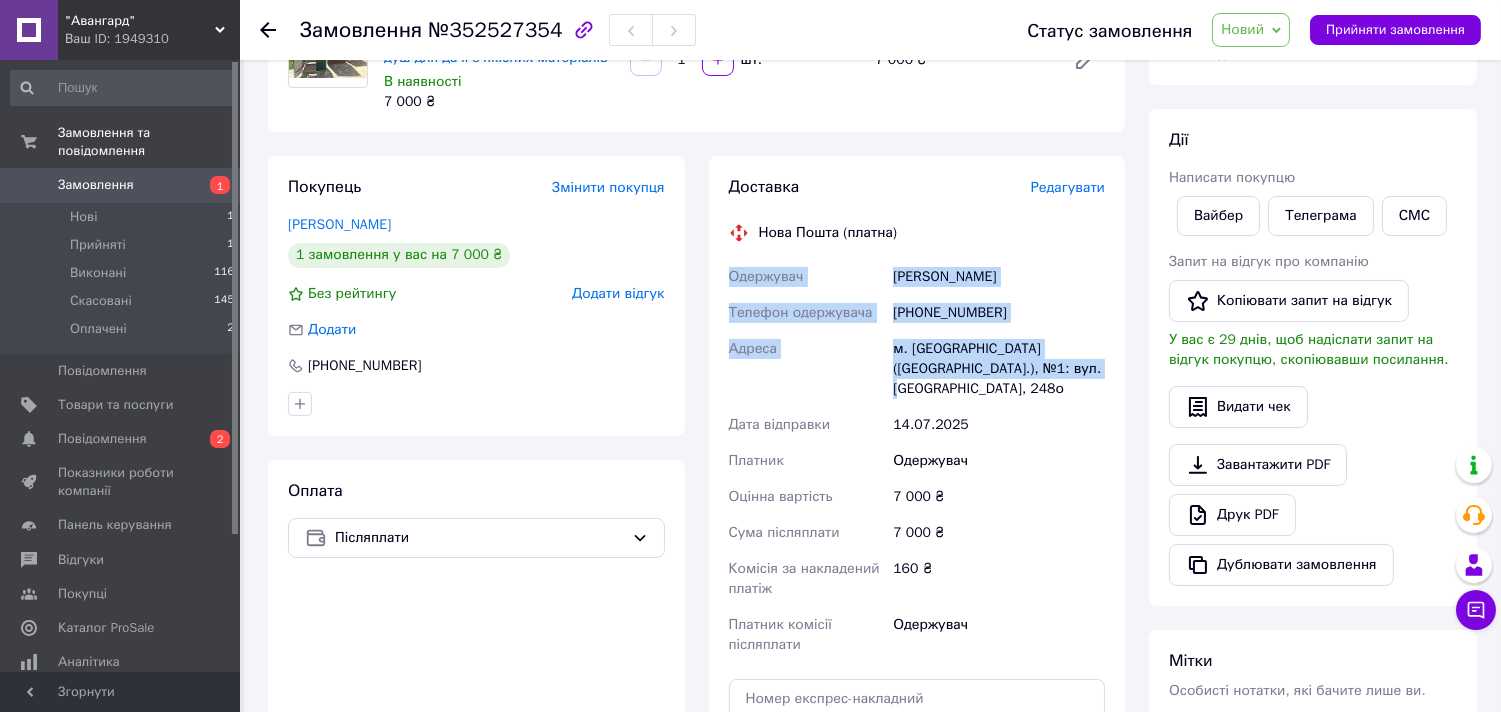 click on "Разом 1 товар 7 000 ₴ Доставка Необхідно уточнити Знижка Додати Усього до оплати 7000 ₴ Дії Написати покупцю Вайбер Телеграма СМС Запит на відгук про компанію   Копіювати запит на відгук У вас є 29 днів, щоб надіслати запит на відгук покупцю, скопіювавши посилання.   Видати чек   Завантажити PDF   Друк PDF   Дублювати замовлення Мітки Особисті нотатки, які бачите лише ви. Примітки Залишилось 300 символів Очистити Зберегти" at bounding box center [1313, 455] 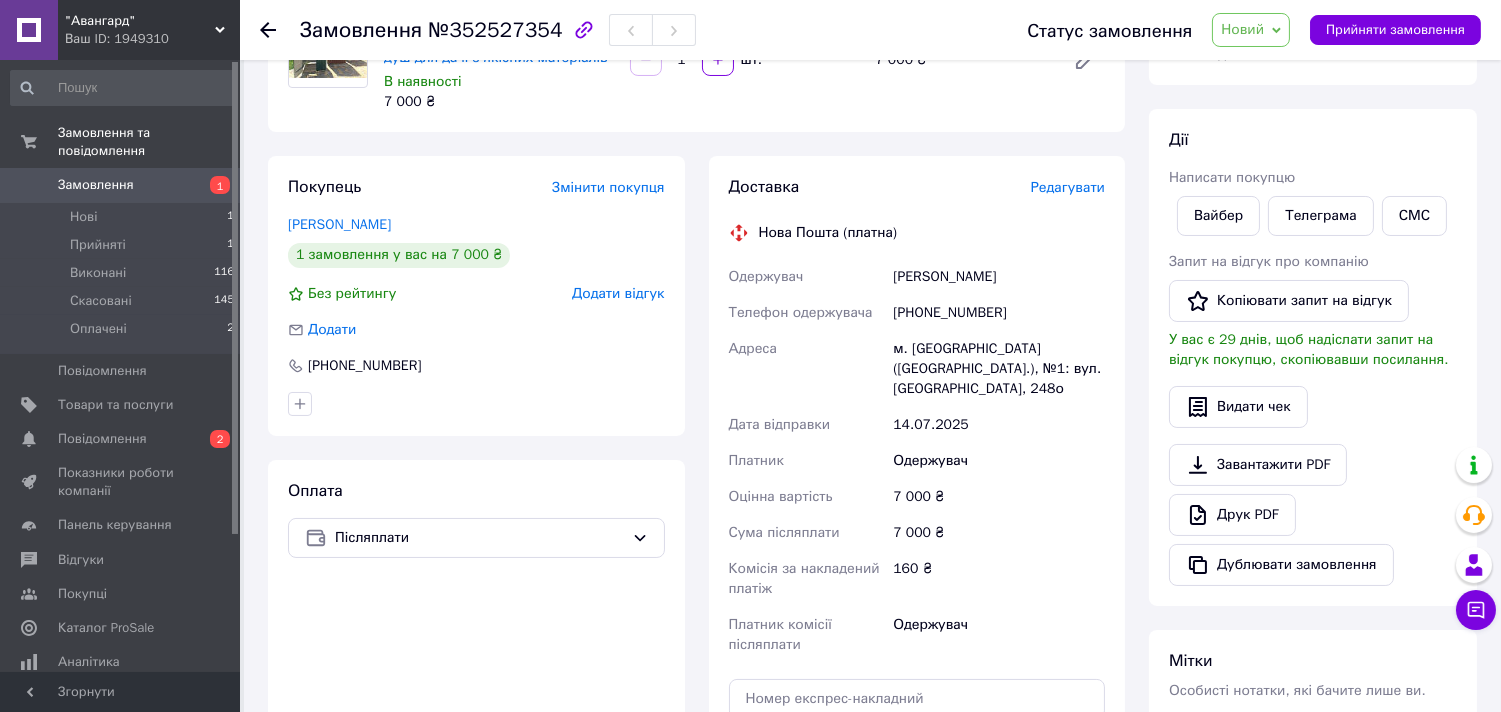 click on "Новий" at bounding box center [1242, 29] 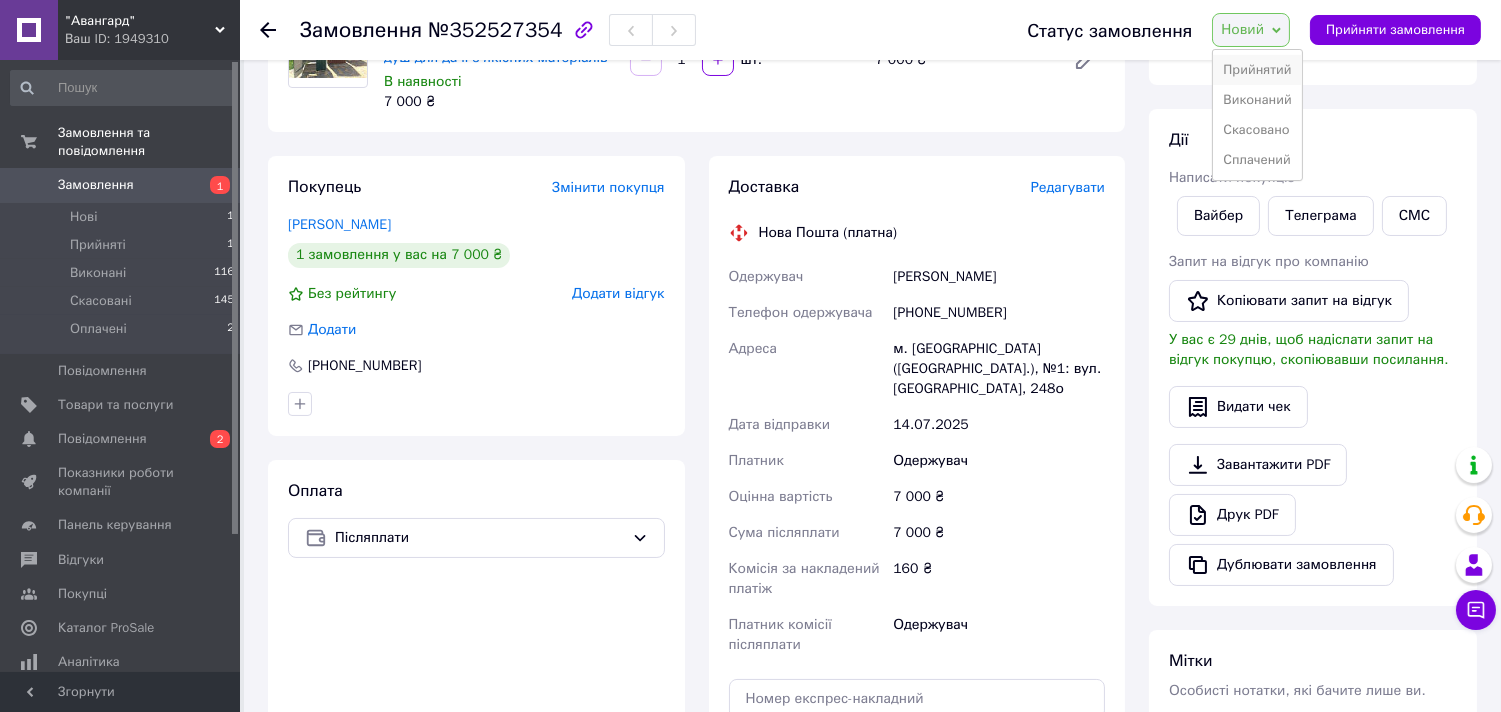 click on "Прийнятий" at bounding box center [1257, 69] 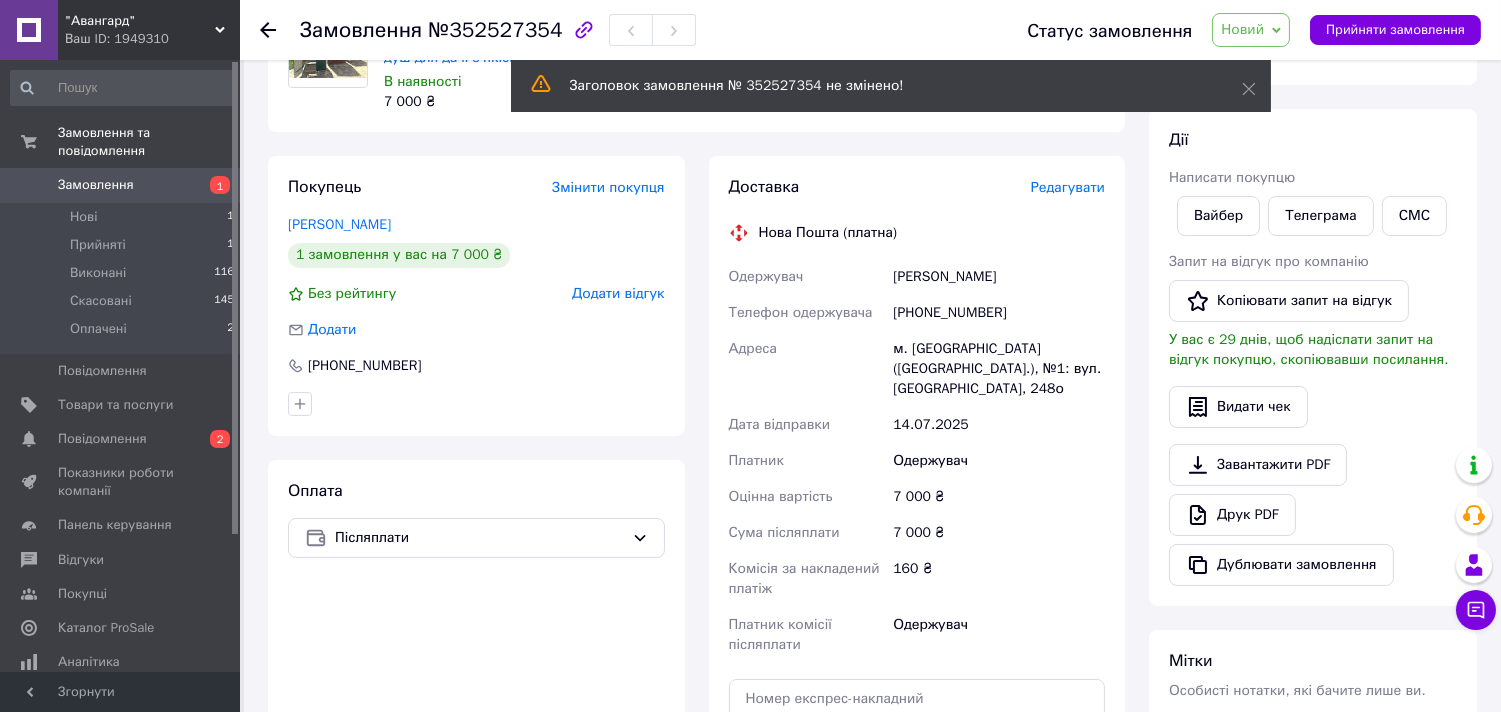 click on "Замовлення" at bounding box center [96, 184] 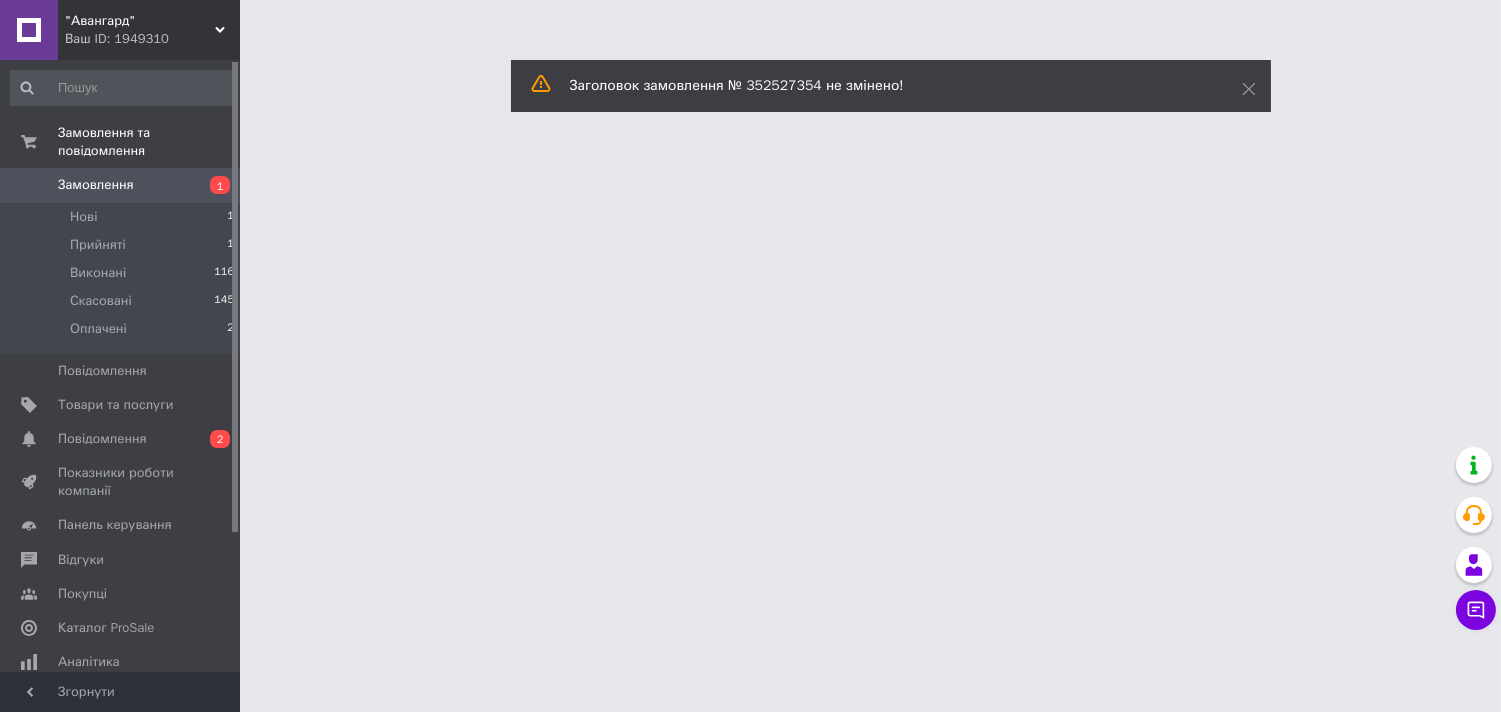 scroll, scrollTop: 0, scrollLeft: 0, axis: both 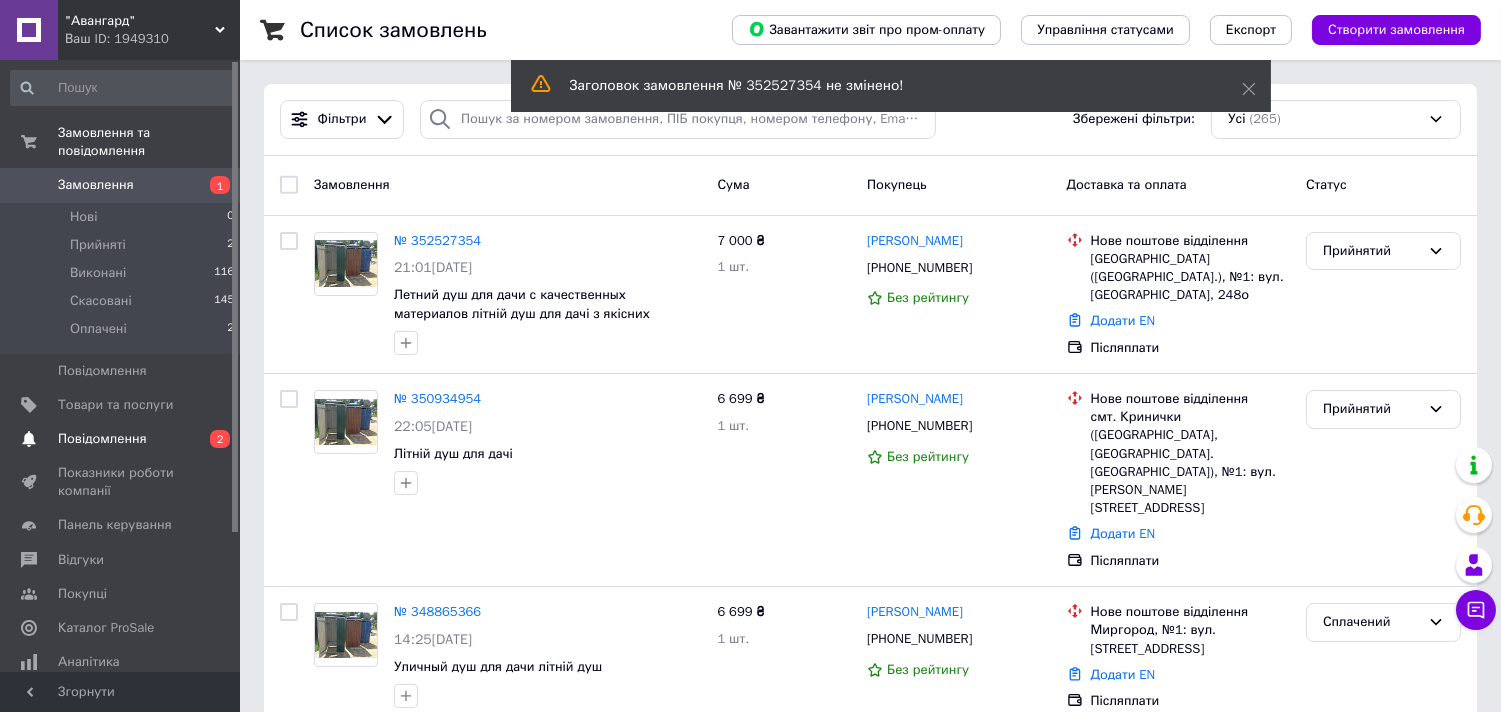 click on "Повідомлення" at bounding box center (121, 439) 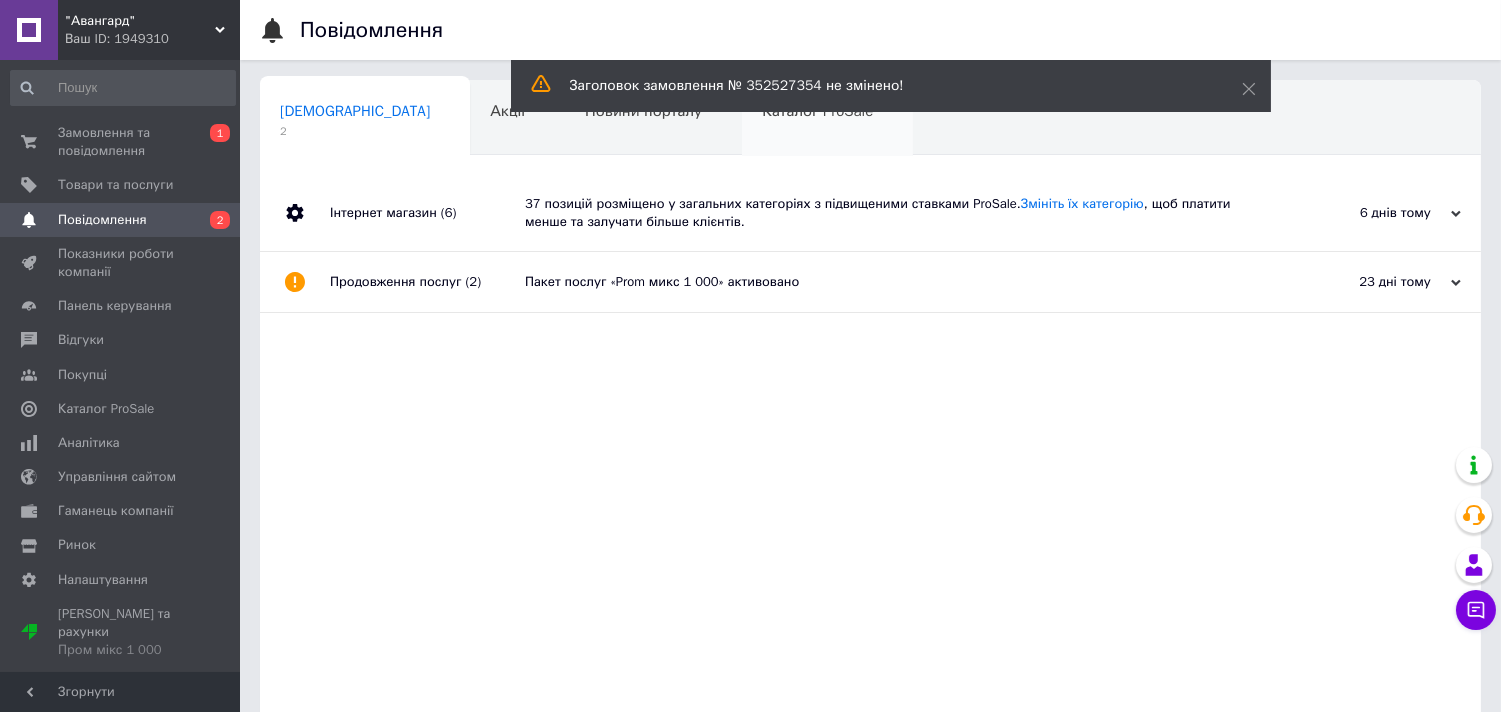 click on "Каталог ProSale 0" at bounding box center (827, 119) 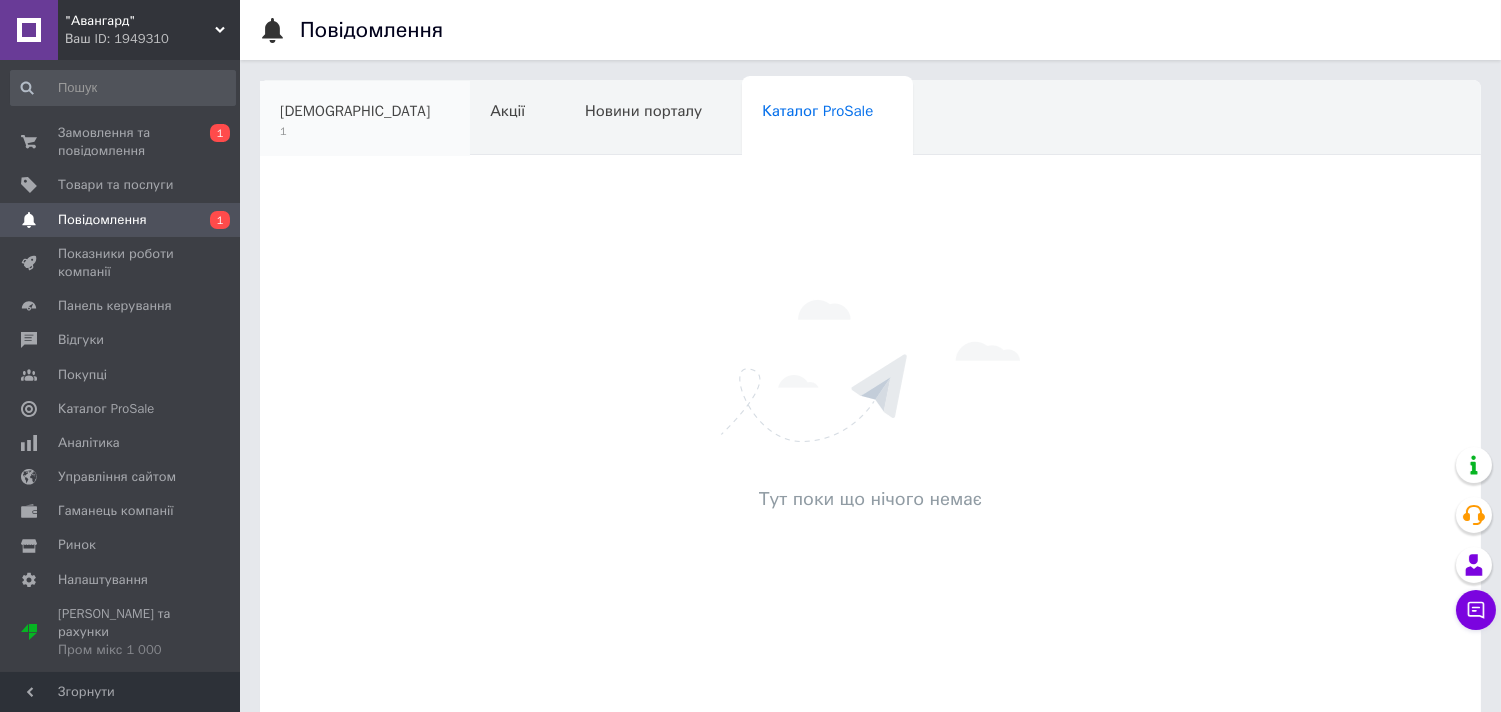 click on "1" at bounding box center [355, 131] 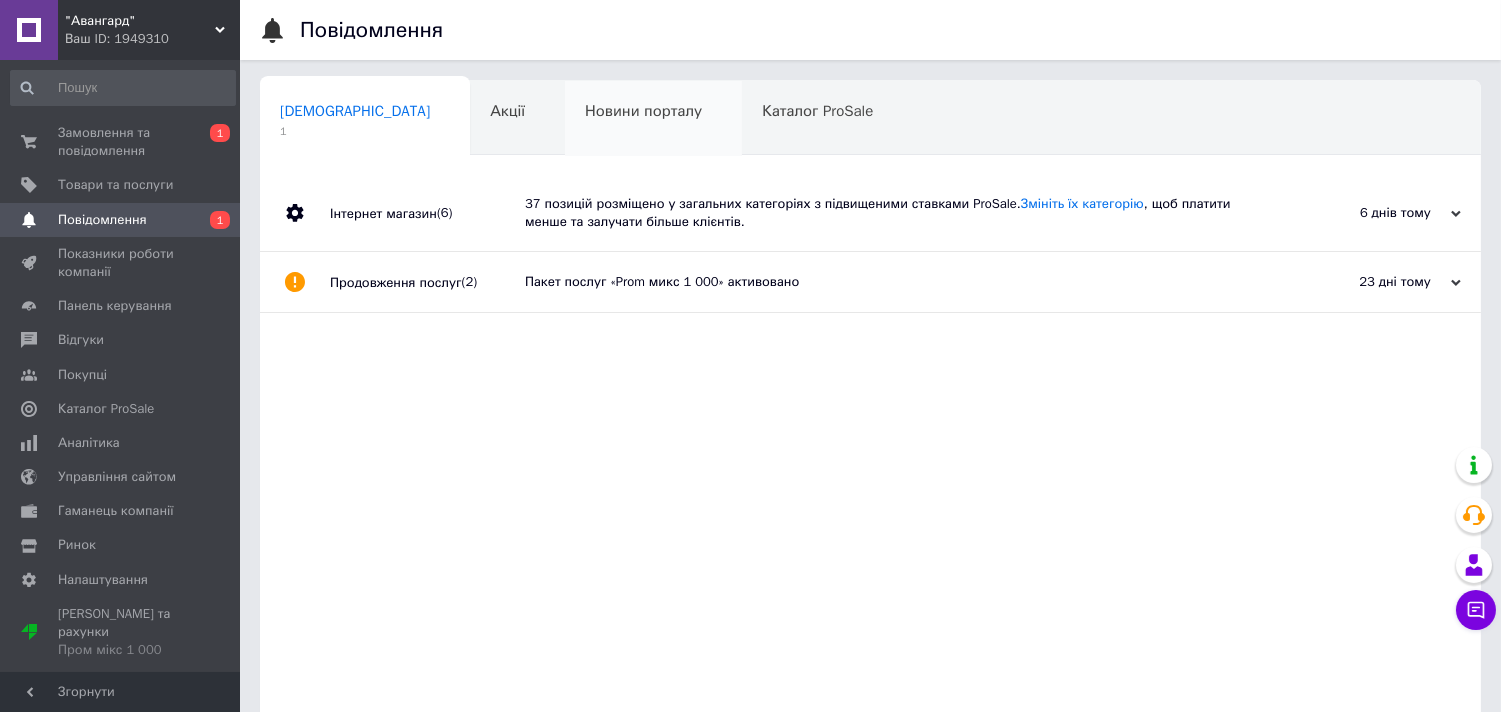 click on "Новини порталу" at bounding box center [653, 119] 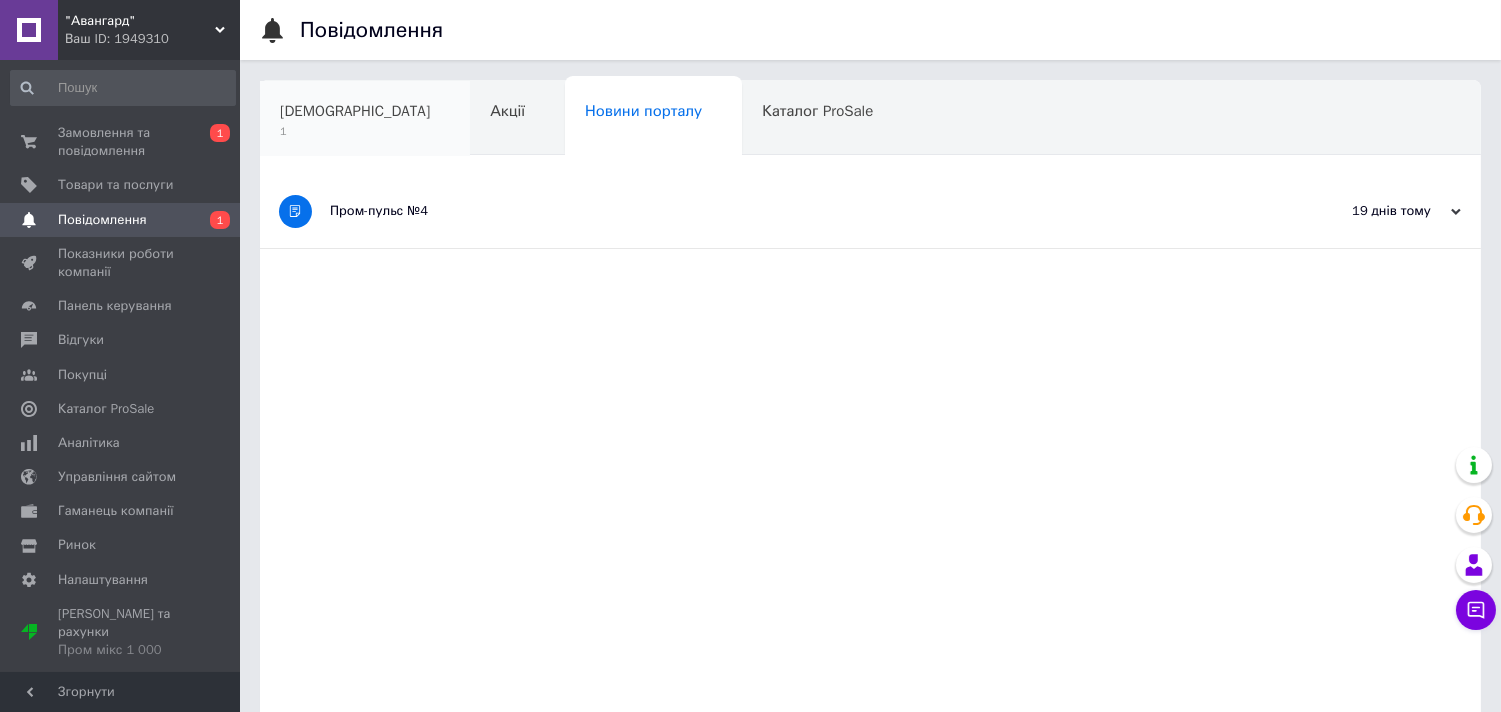 click on "[DEMOGRAPHIC_DATA]" at bounding box center [355, 111] 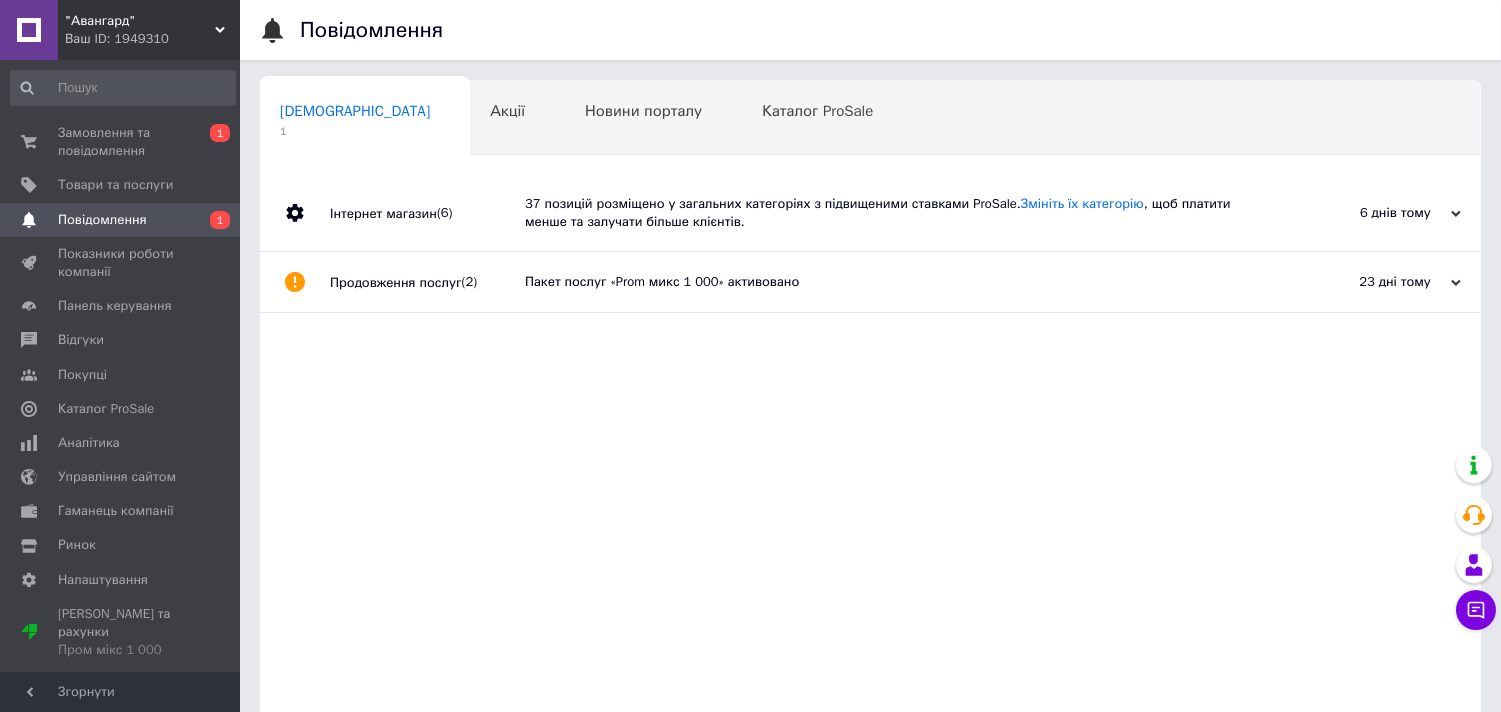 click on "Інтернет магазин" at bounding box center (383, 213) 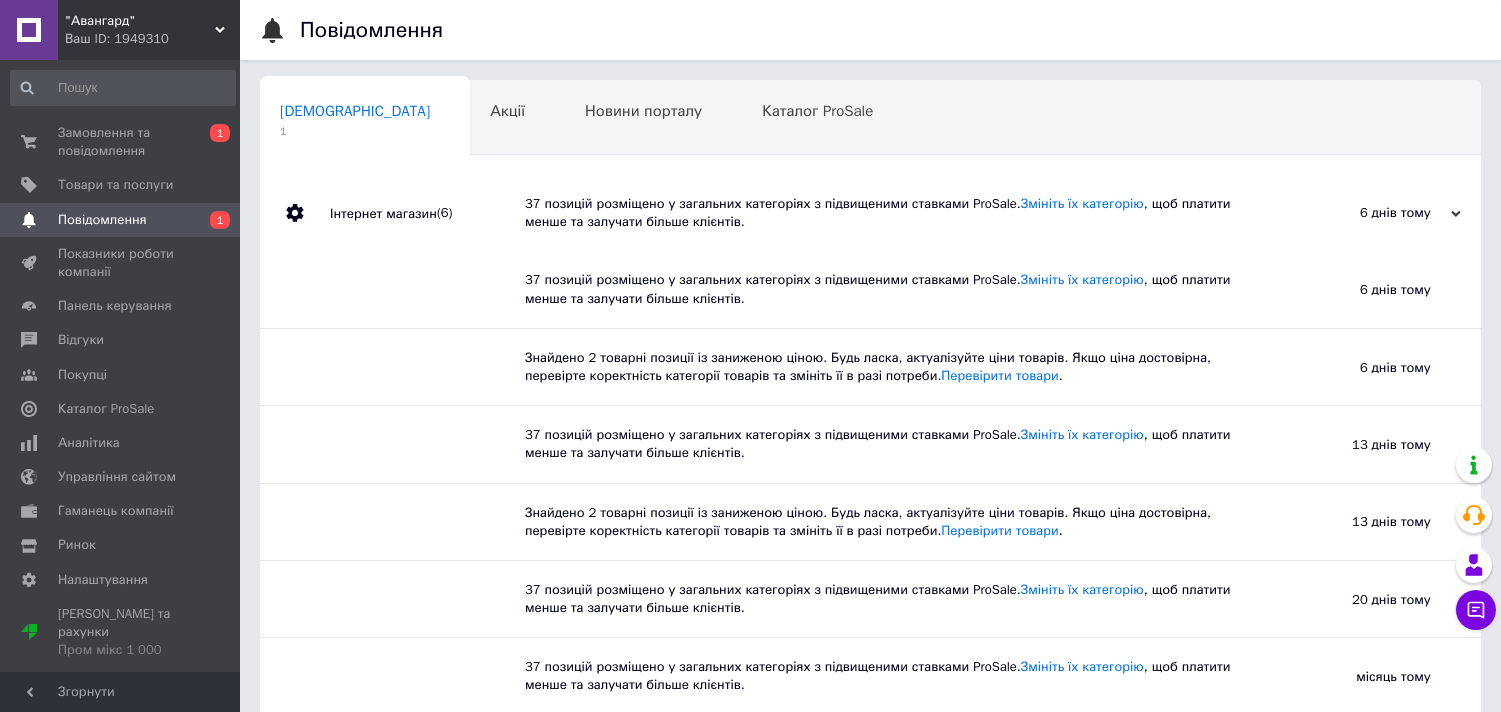 click on "Інтернет магазин" at bounding box center (383, 213) 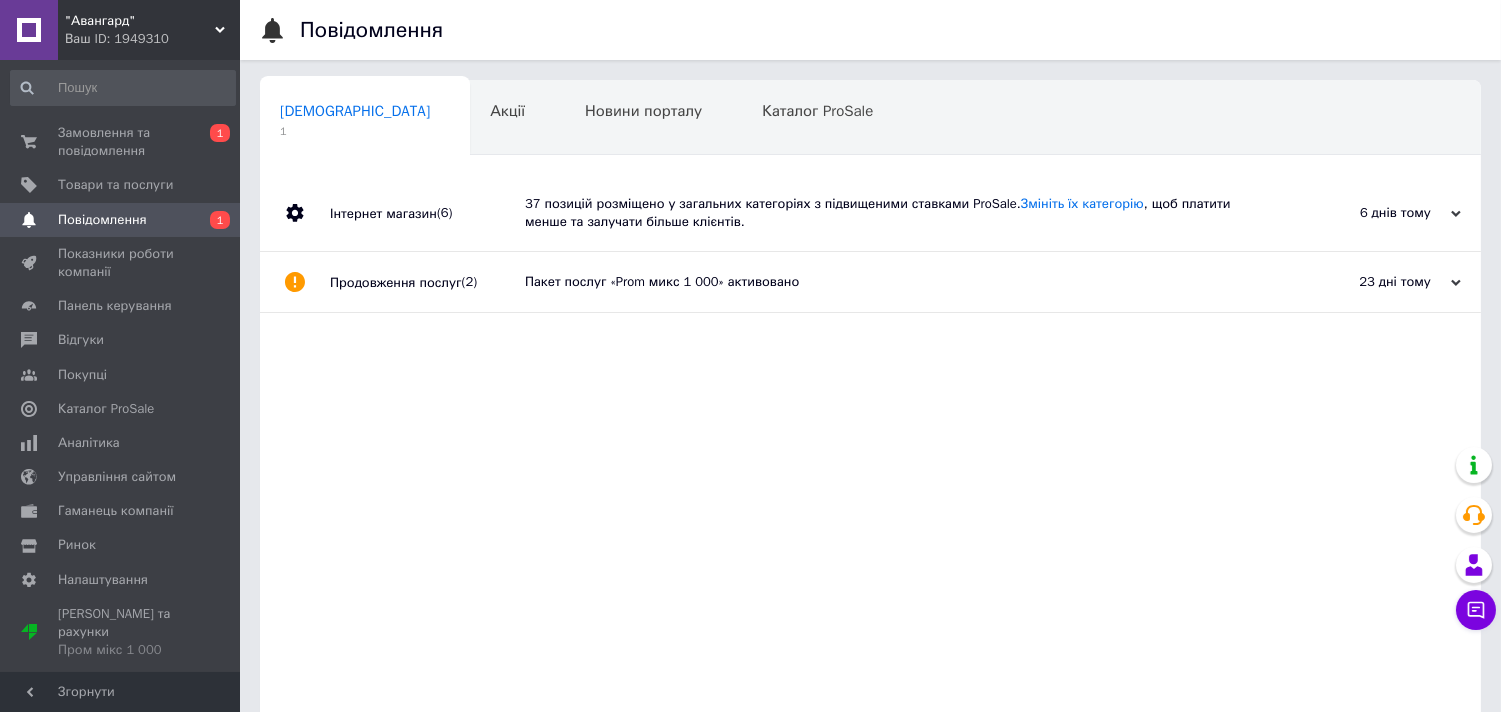 click on "Продовження послуг" at bounding box center (396, 282) 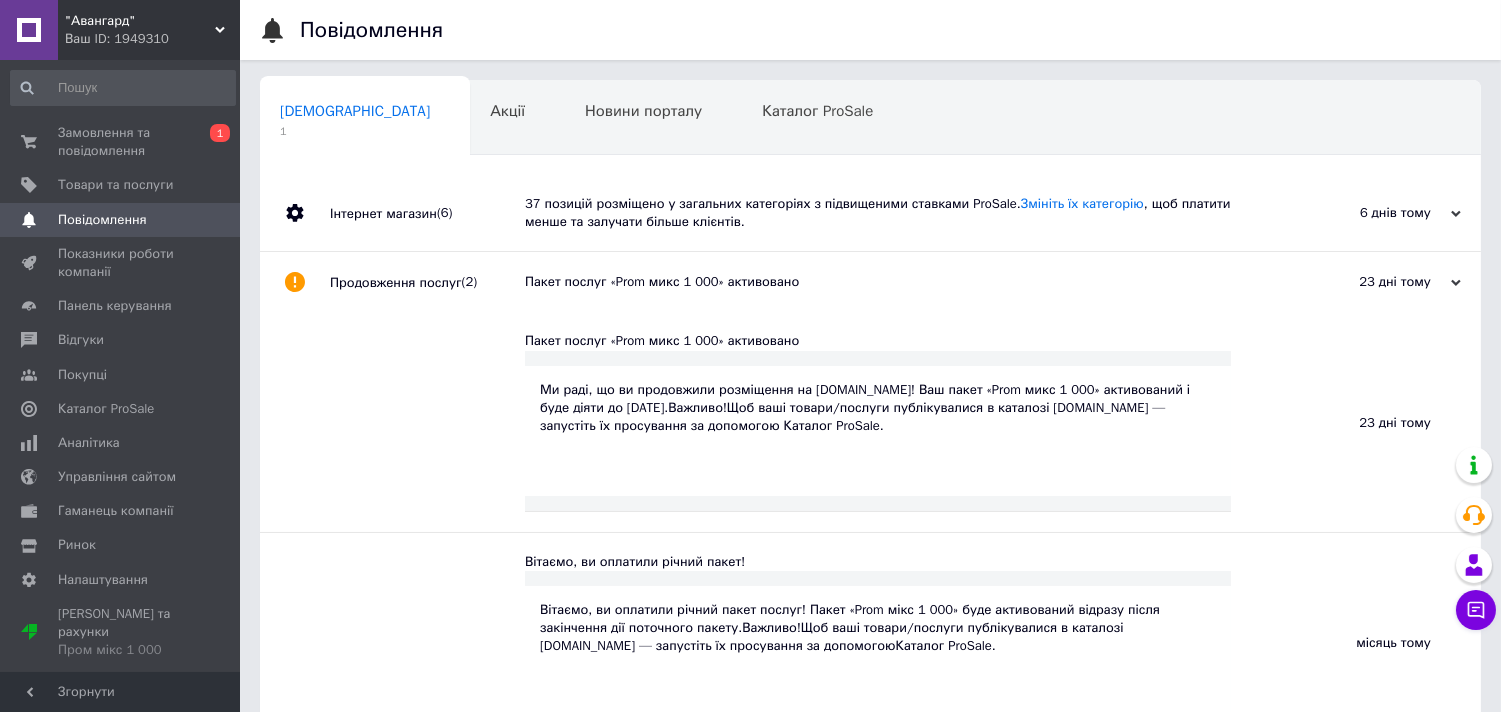 click on "Продовження послуг" at bounding box center [396, 282] 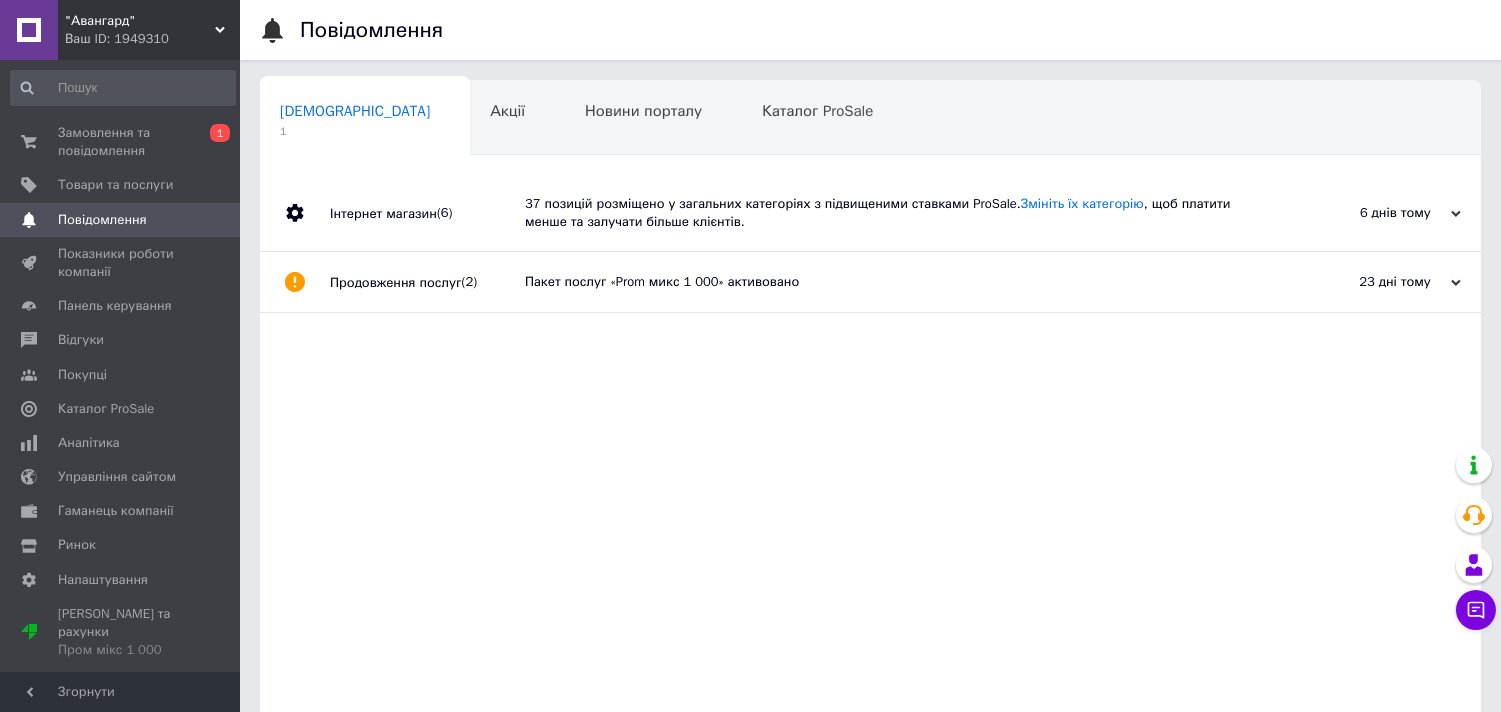 click on "Сповіщення 1" at bounding box center [365, 119] 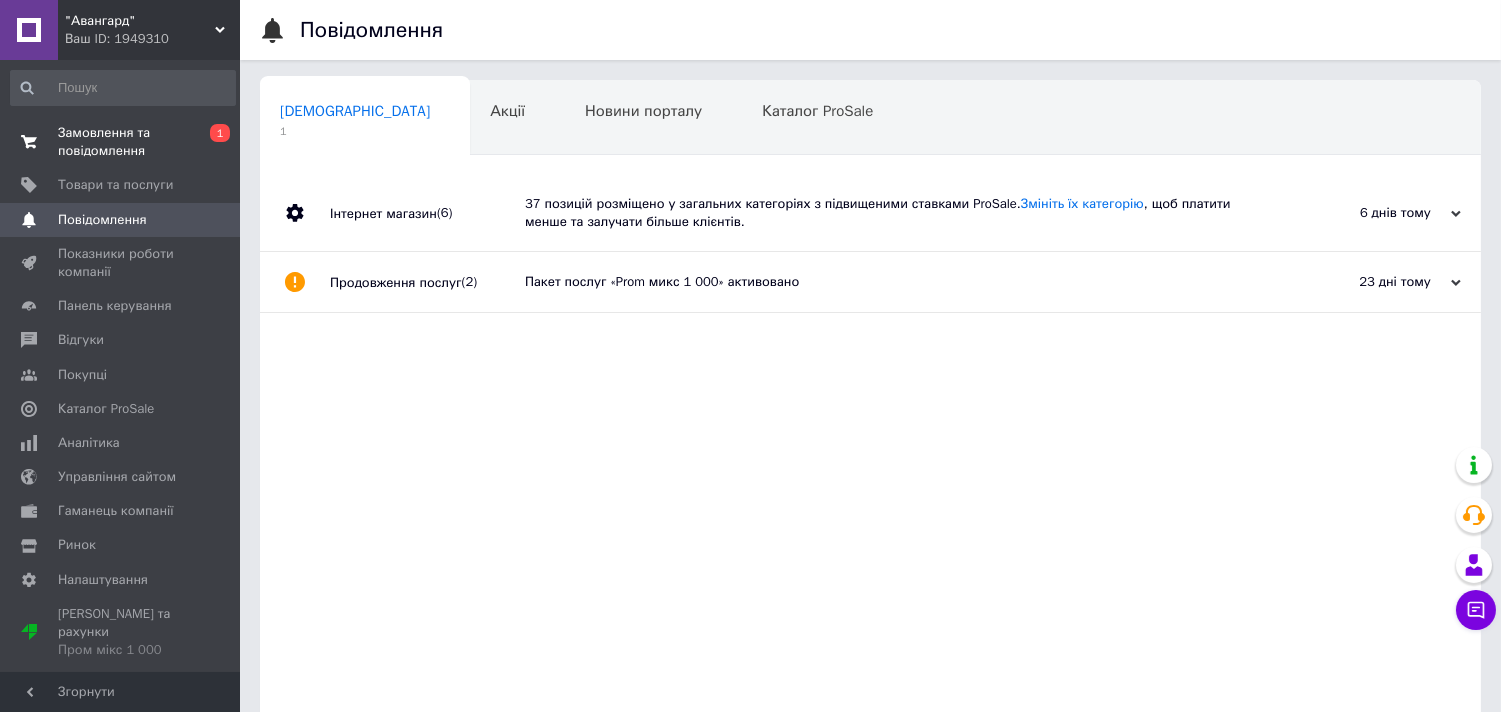 click on "Замовлення та повідомлення" at bounding box center [121, 142] 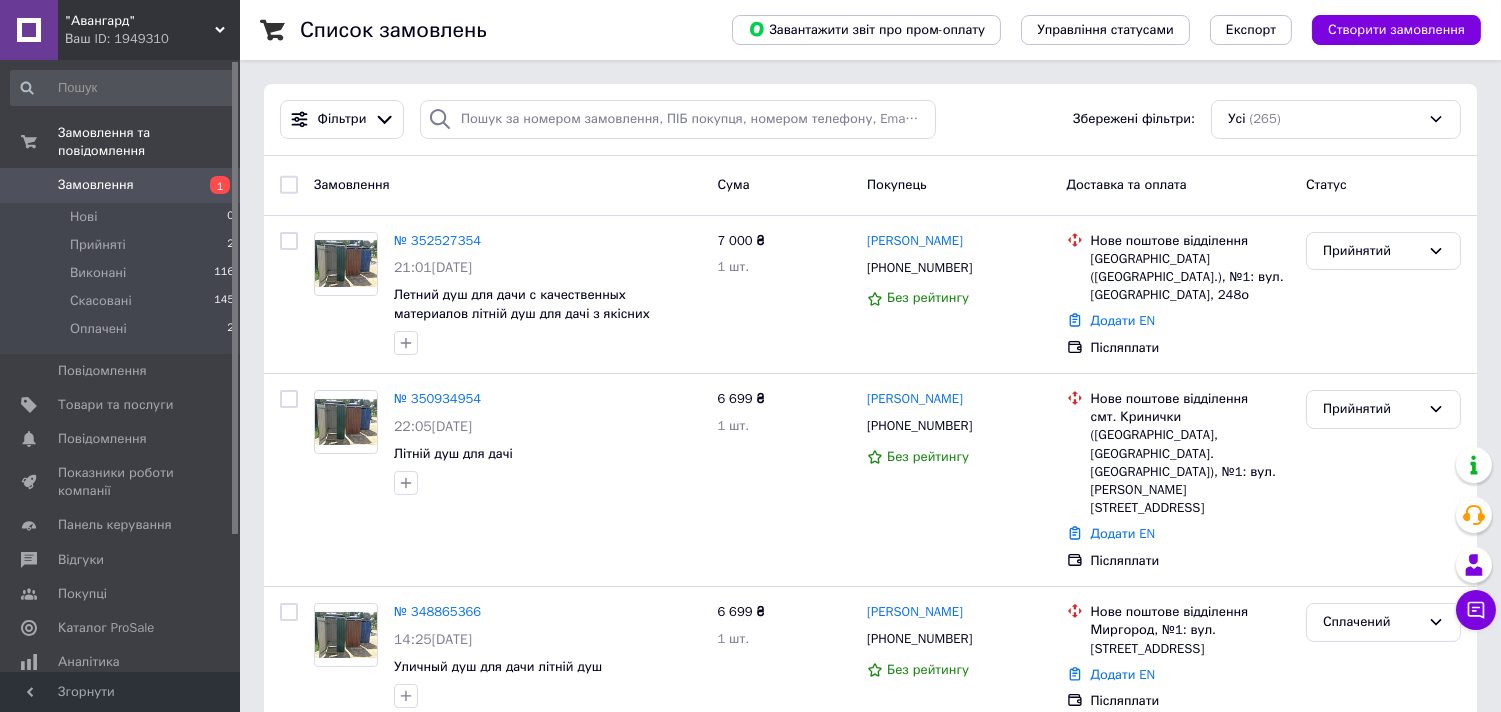 click on "Замовлення" at bounding box center (121, 185) 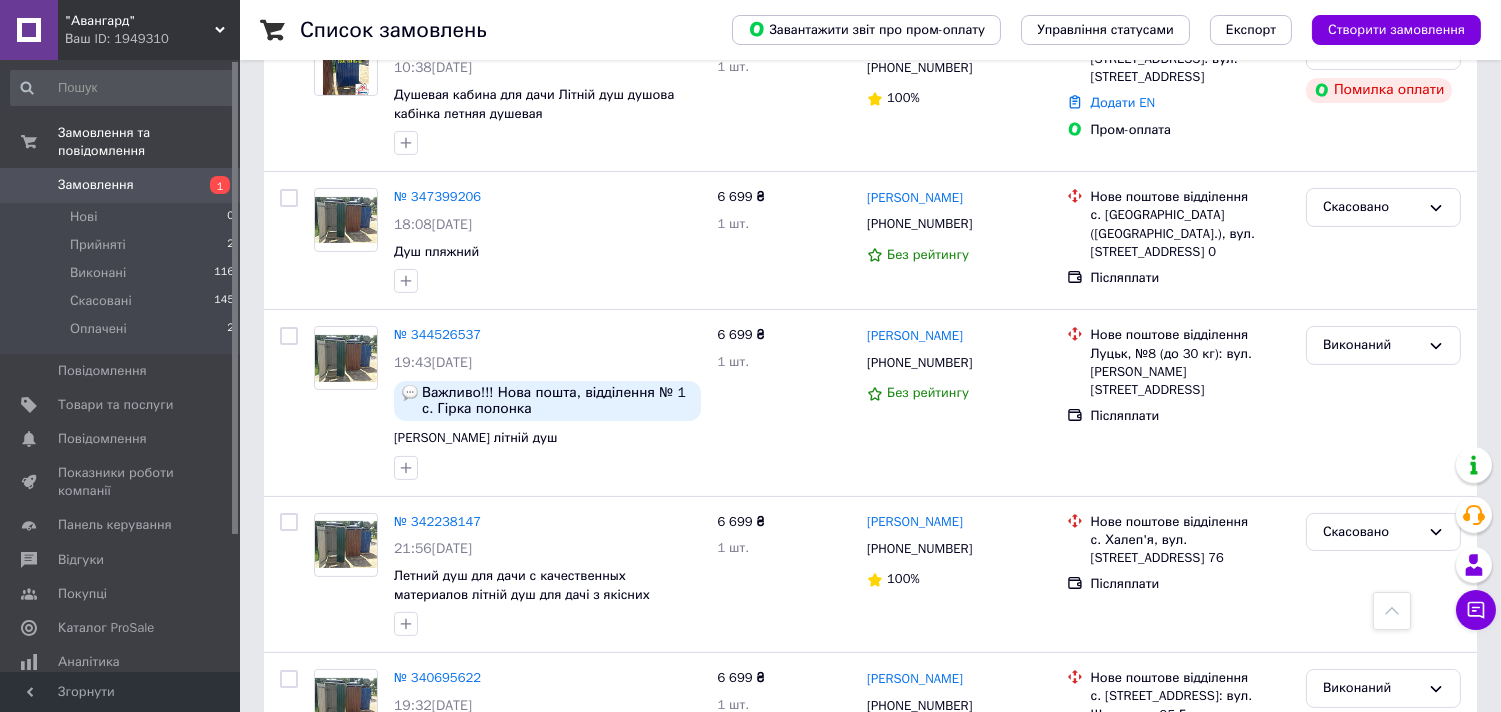 scroll, scrollTop: 0, scrollLeft: 0, axis: both 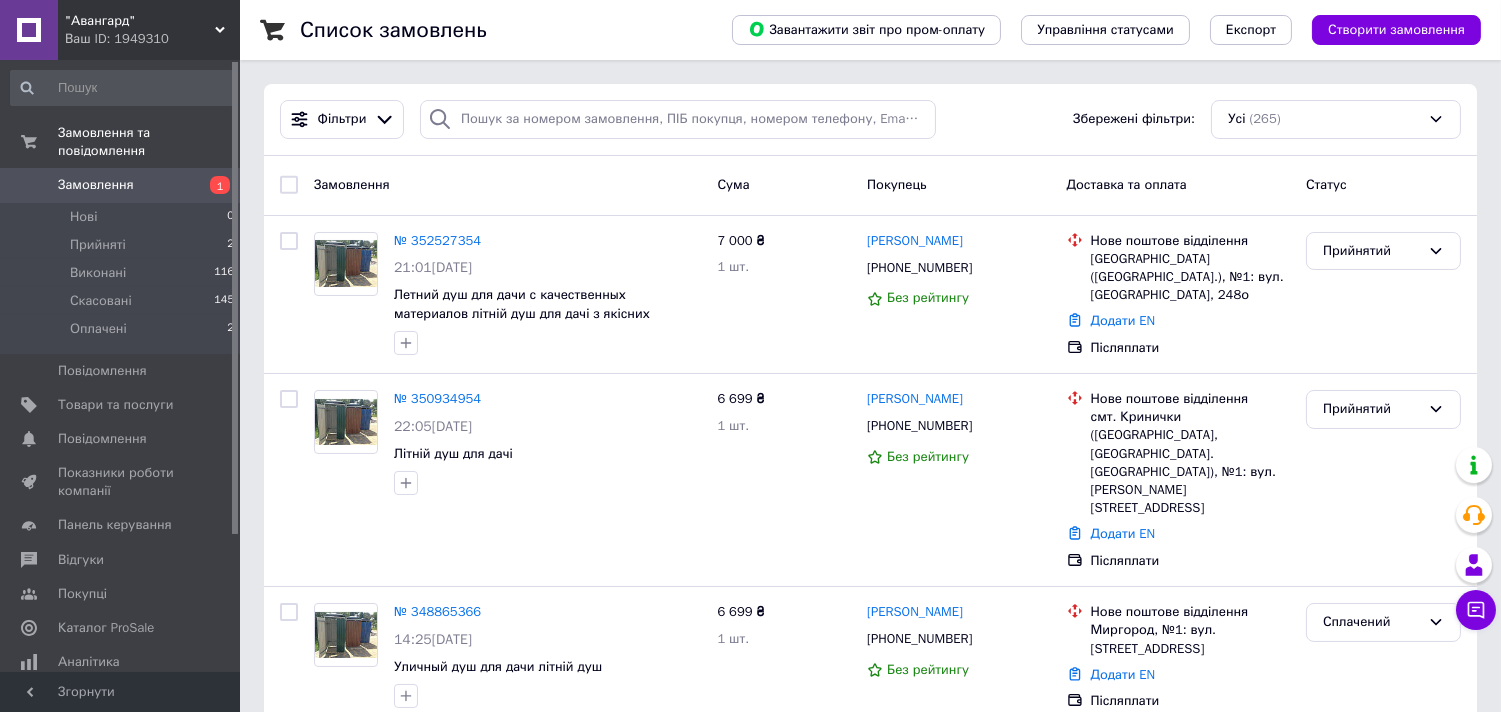 click on "Замовлення" at bounding box center (121, 185) 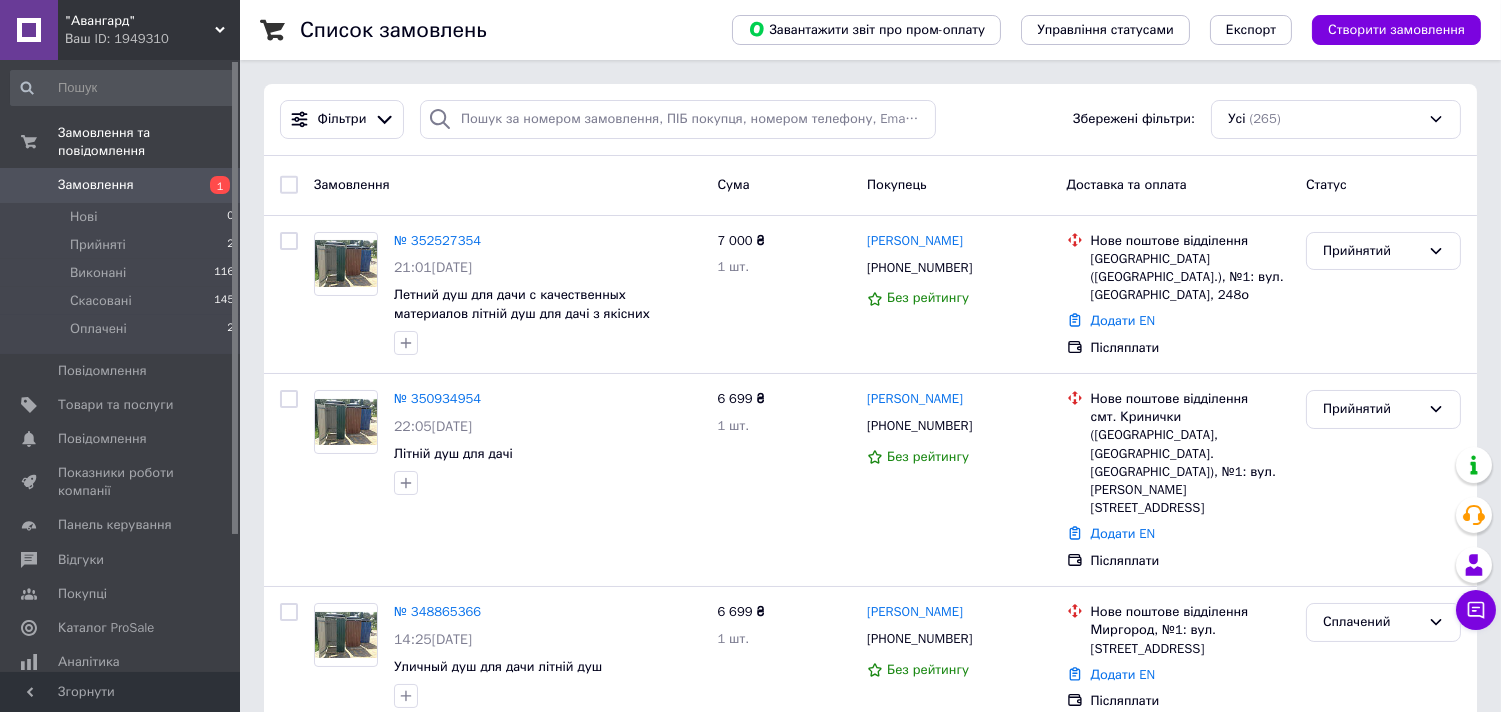 click on "Ваш ID: 1949310" at bounding box center (152, 39) 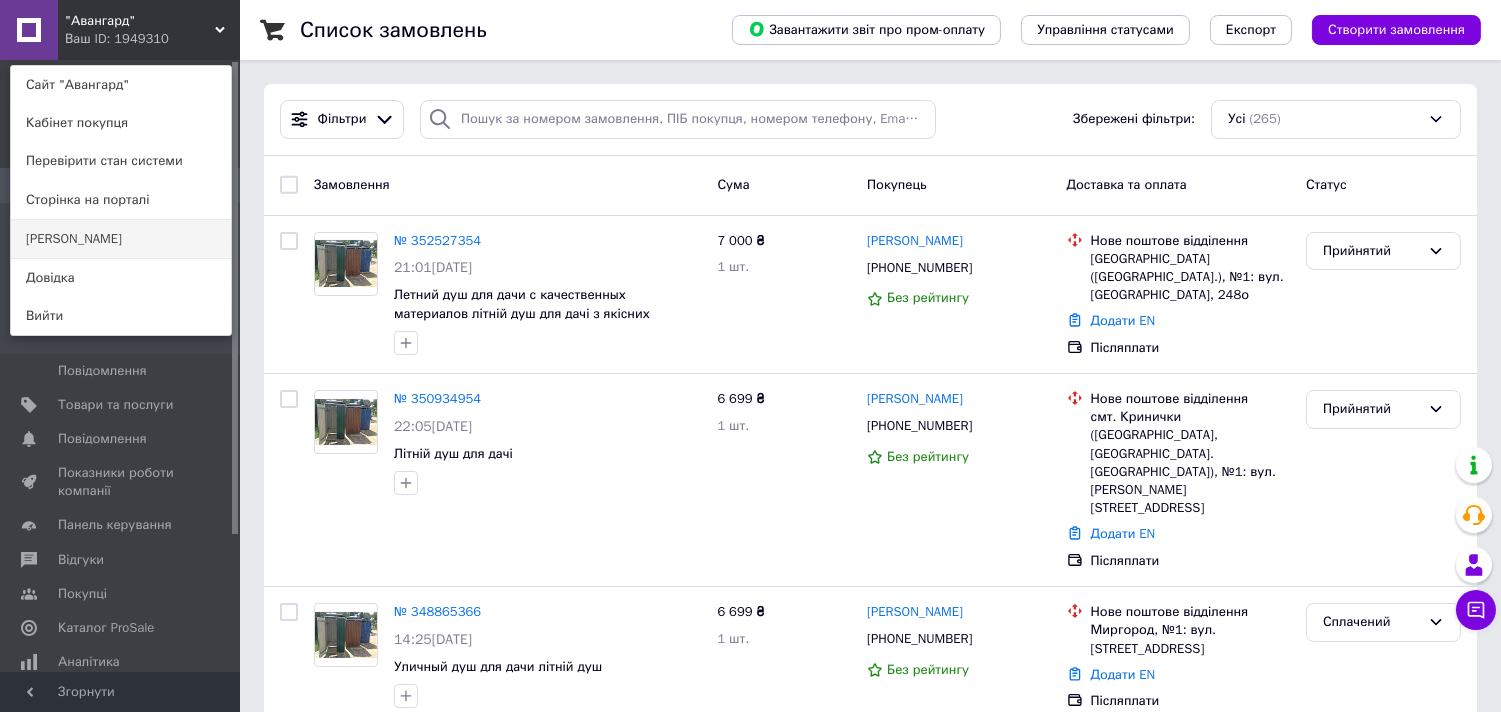 click on "Саймон Шоп" at bounding box center [121, 239] 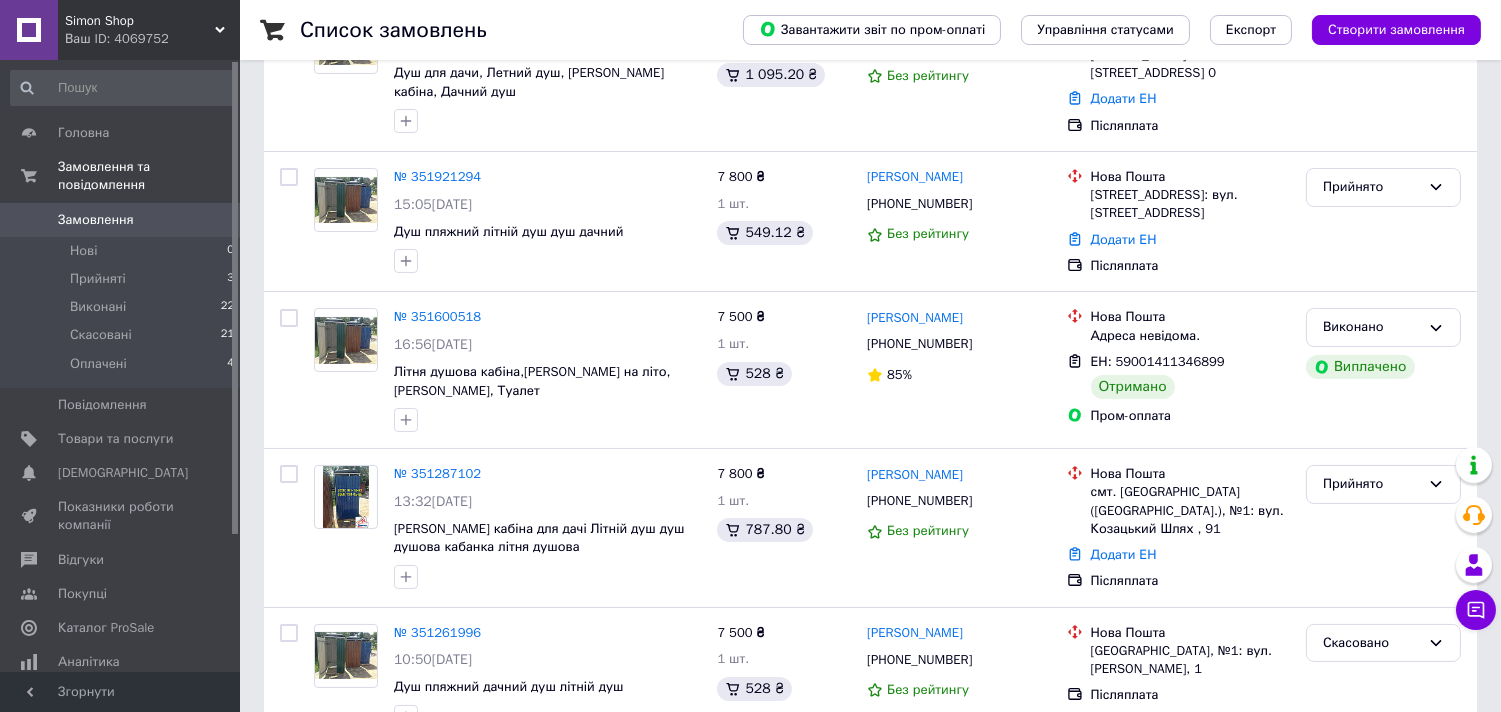 scroll, scrollTop: 0, scrollLeft: 0, axis: both 